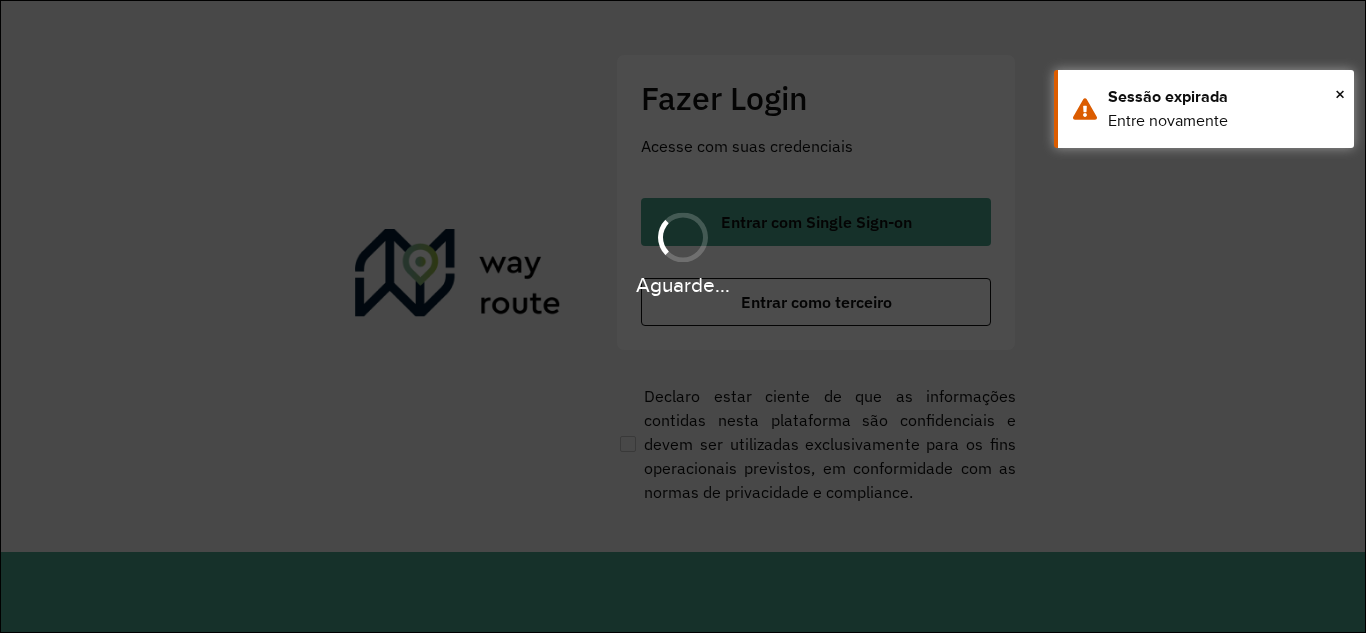 scroll, scrollTop: 0, scrollLeft: 0, axis: both 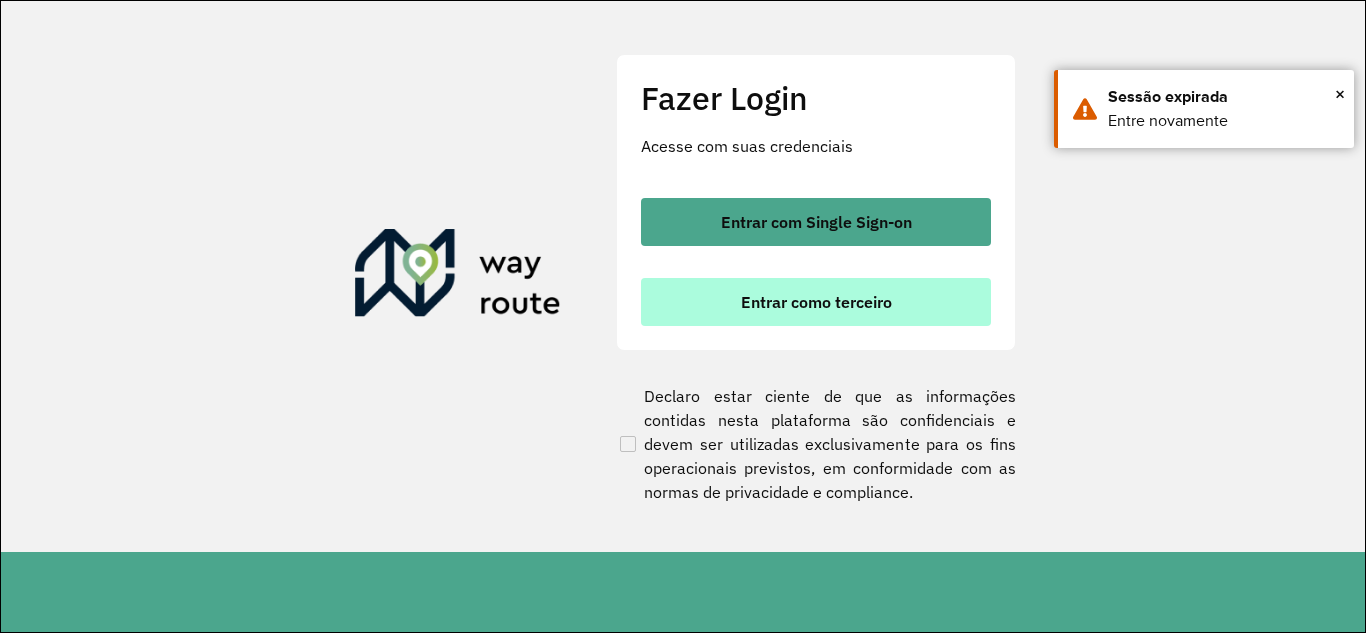 click on "Entrar como terceiro" at bounding box center [816, 302] 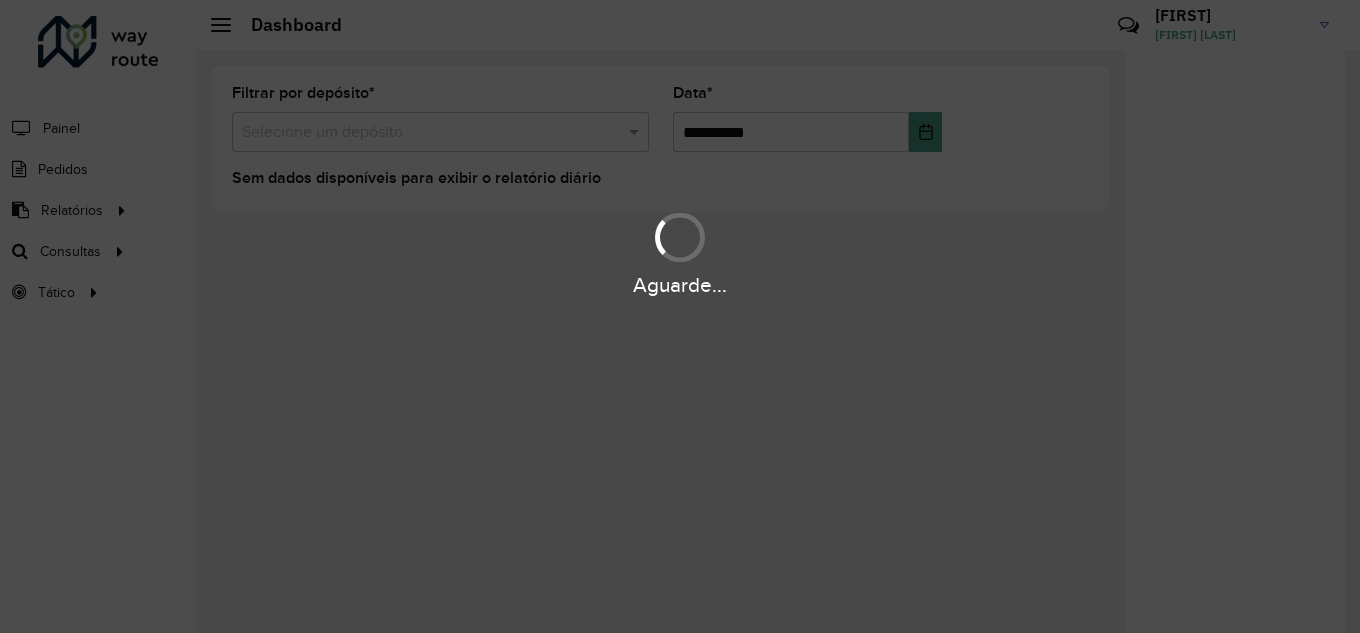scroll, scrollTop: 0, scrollLeft: 0, axis: both 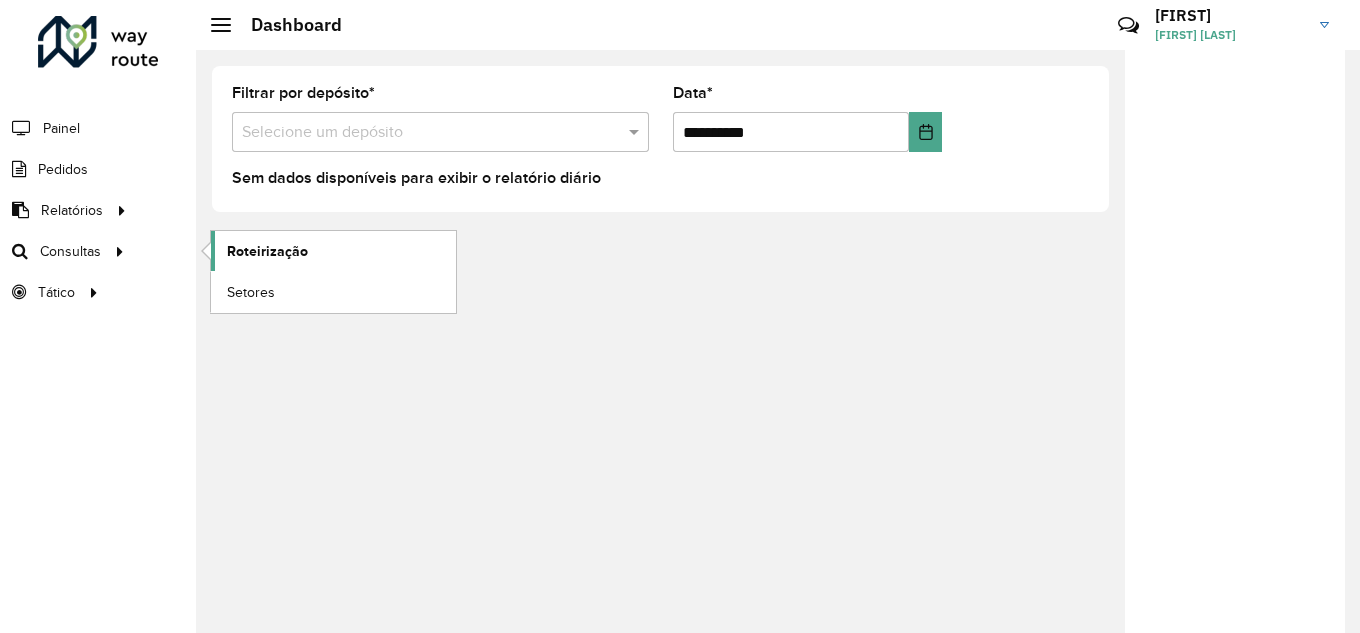 click on "Roteirização" 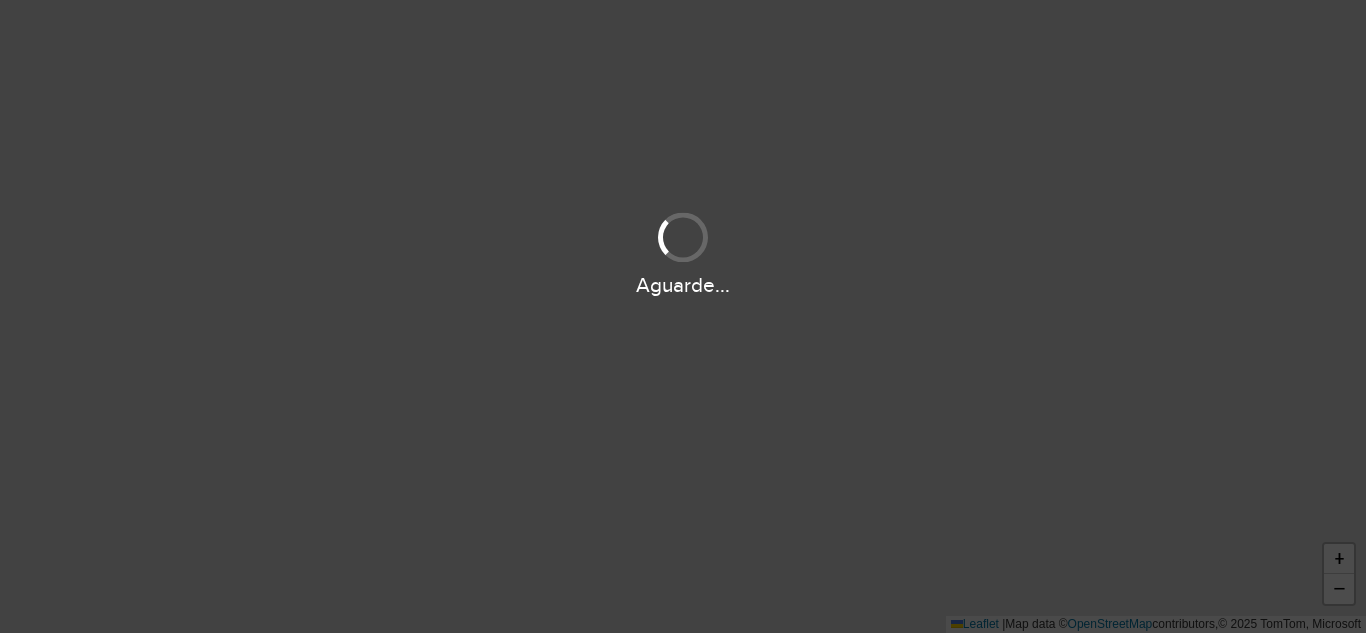 scroll, scrollTop: 0, scrollLeft: 0, axis: both 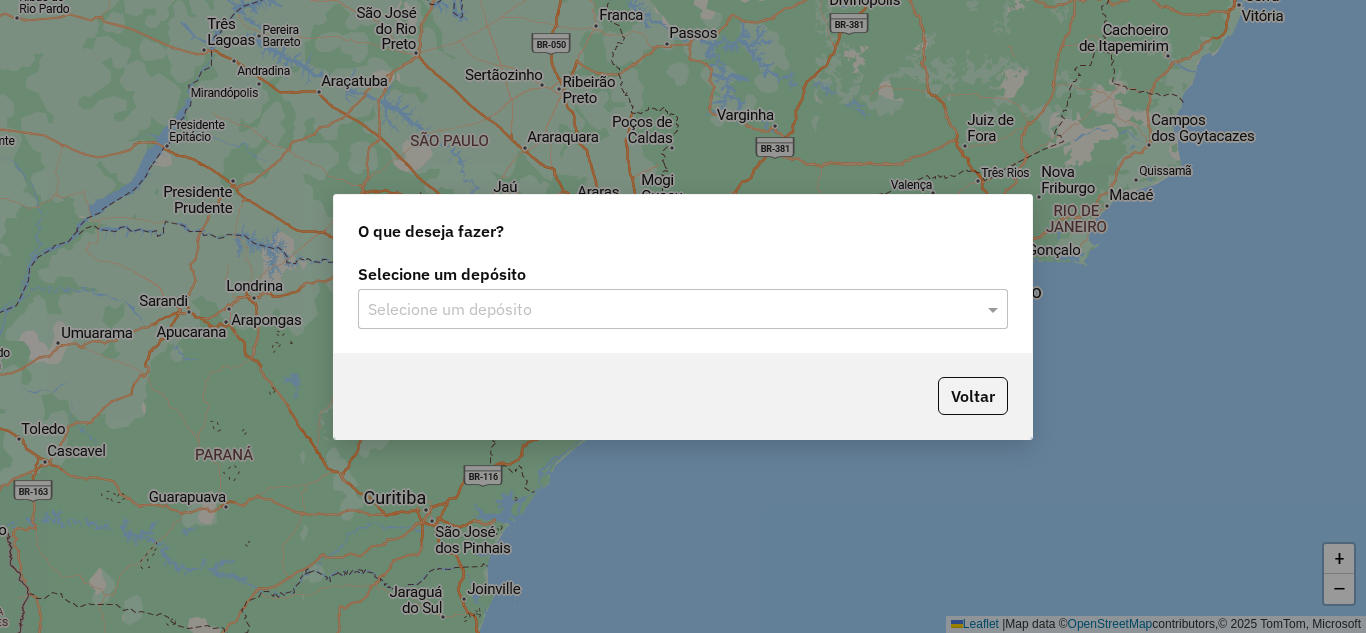 click on "Selecione um depósito" 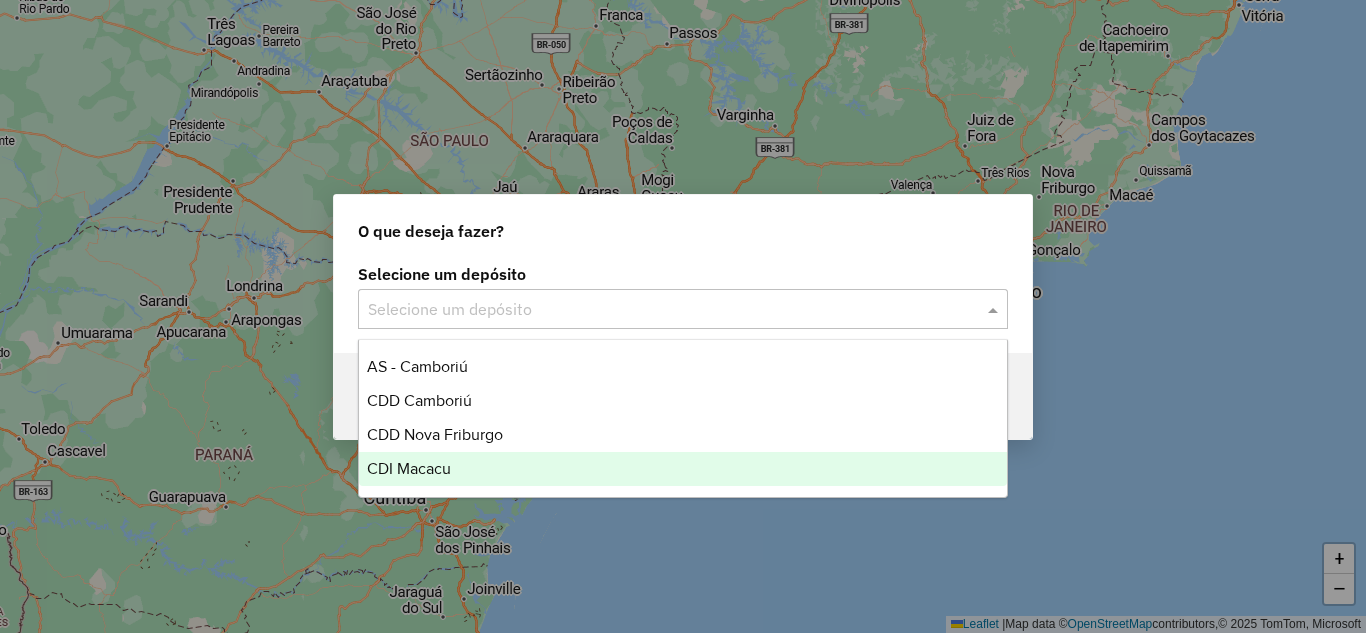 click on "CDI Macacu" at bounding box center [409, 468] 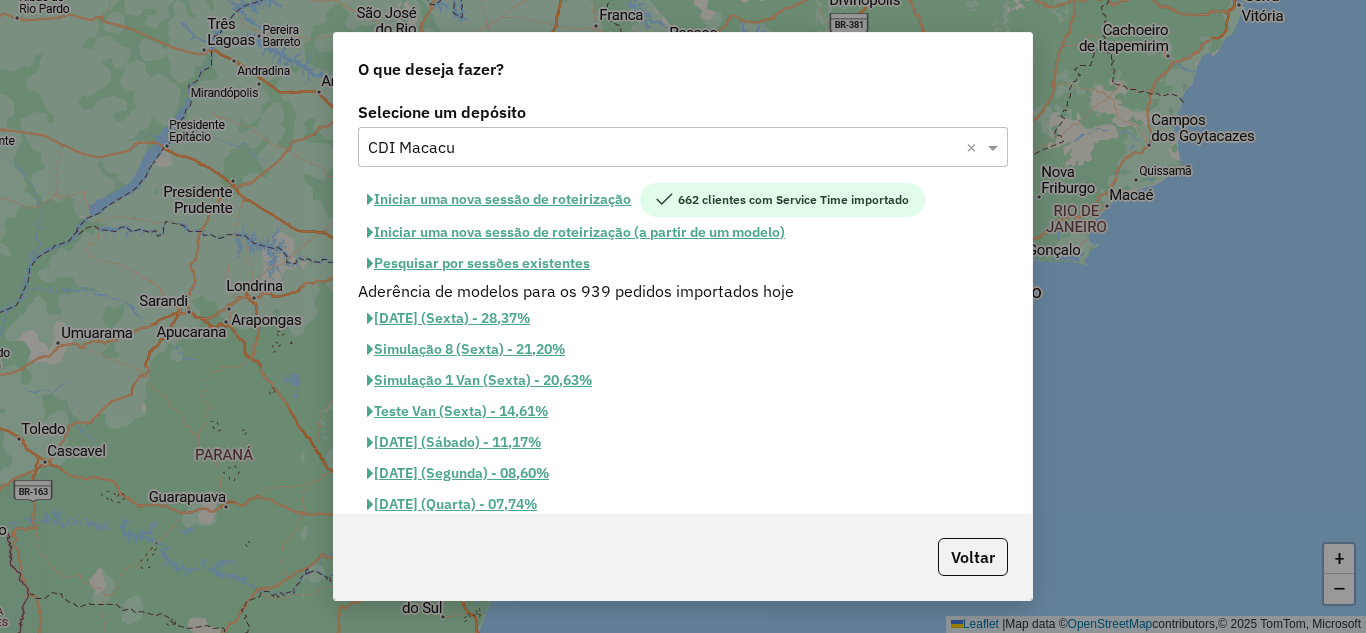 click on "Pesquisar por sessões existentes" 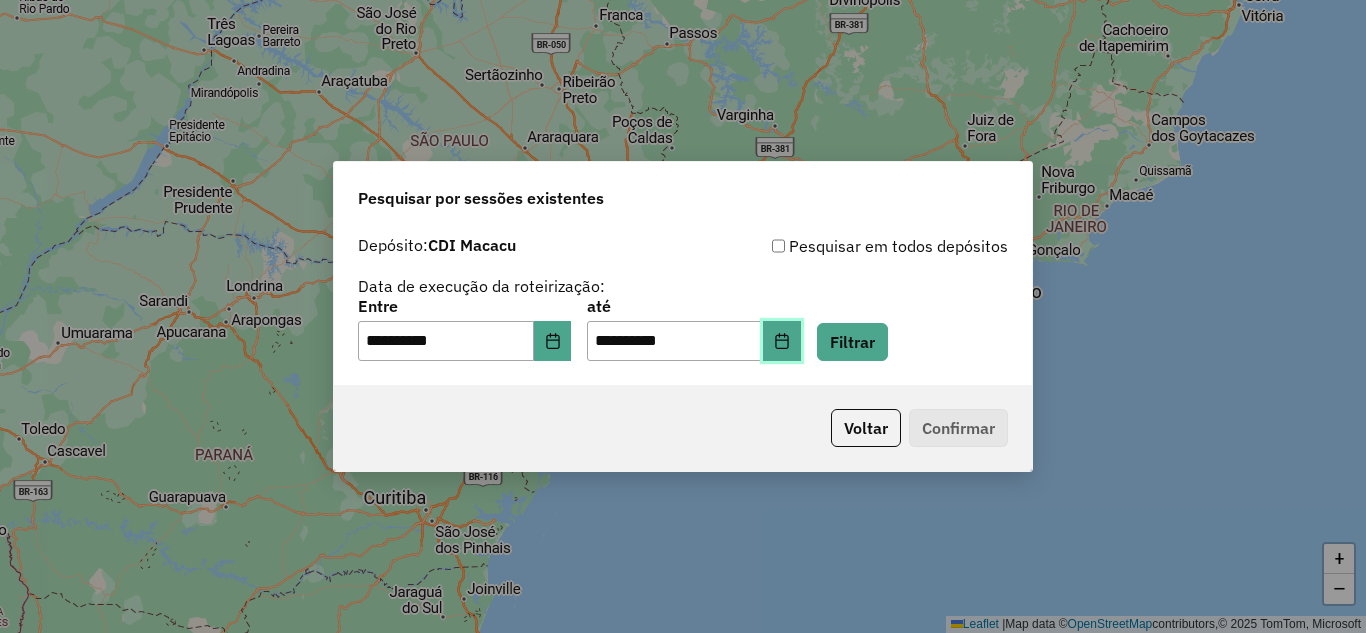 click 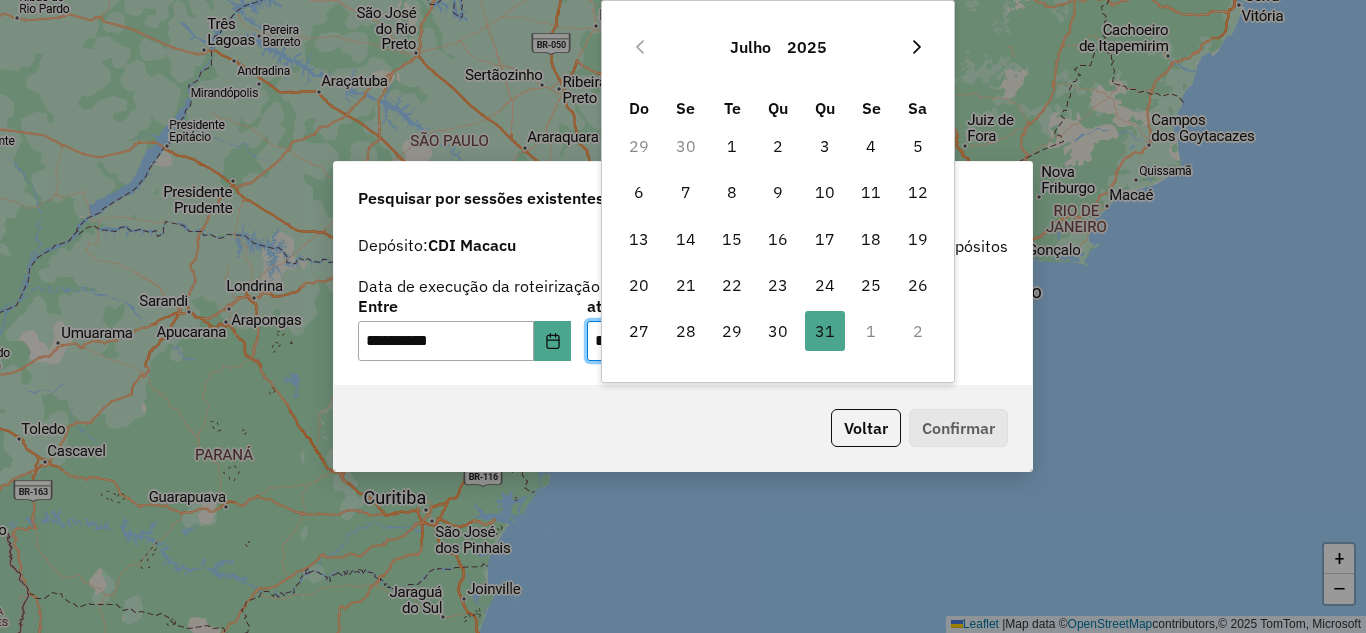 click 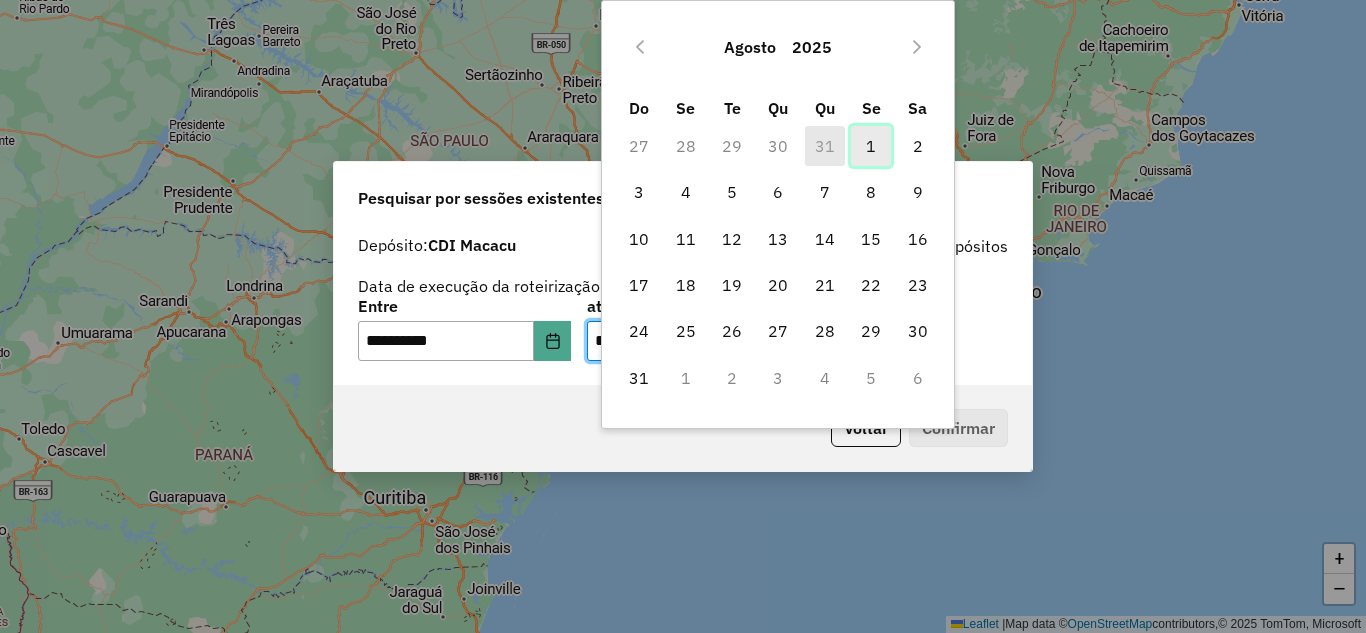 click on "1" at bounding box center [871, 146] 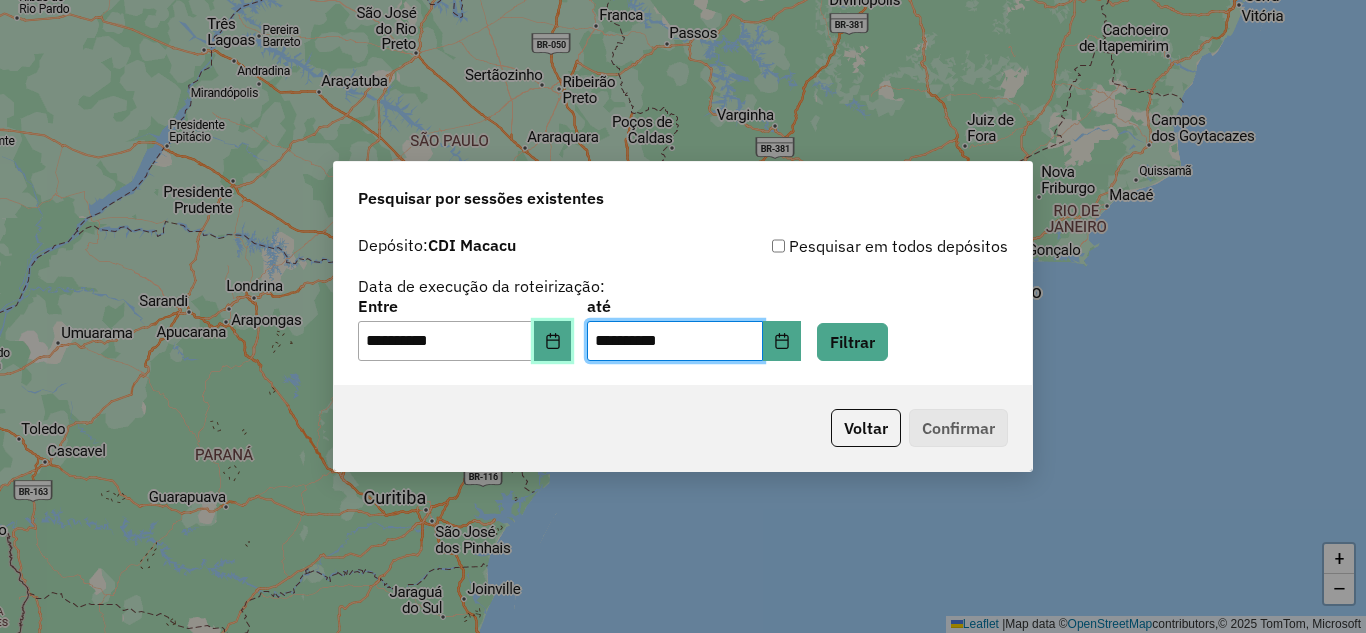 click 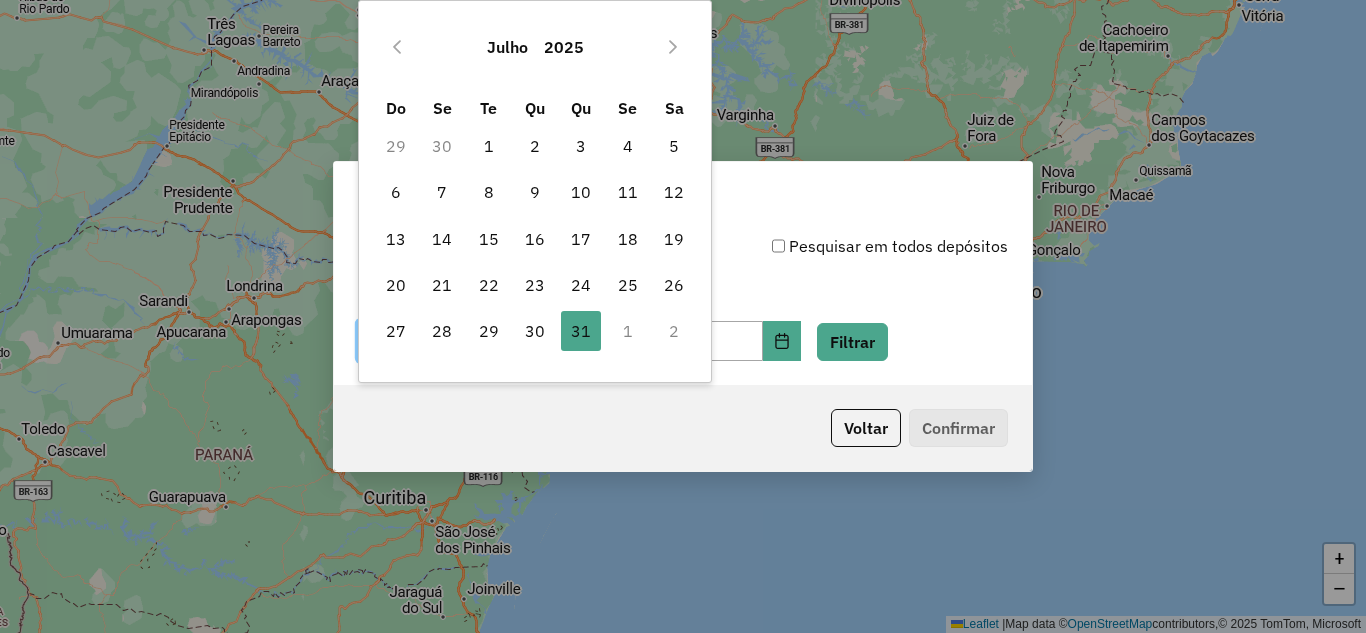 click on "Julho   2025" at bounding box center [535, 47] 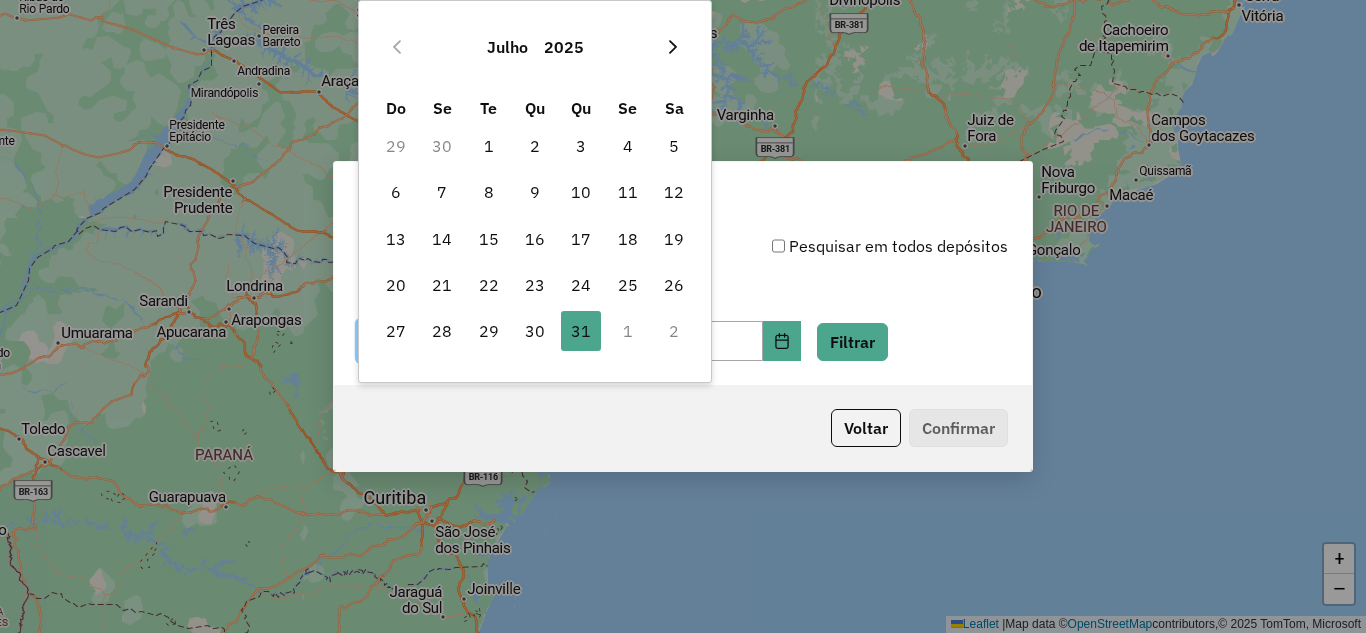 click 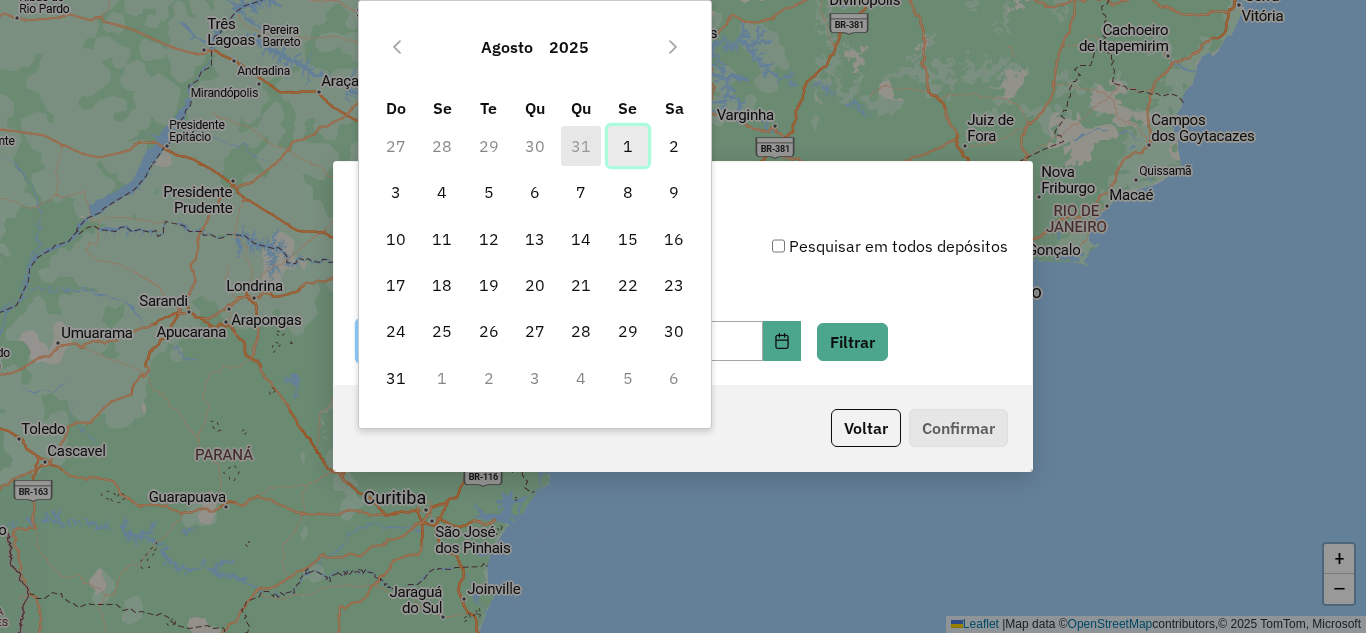 click on "1" at bounding box center (628, 146) 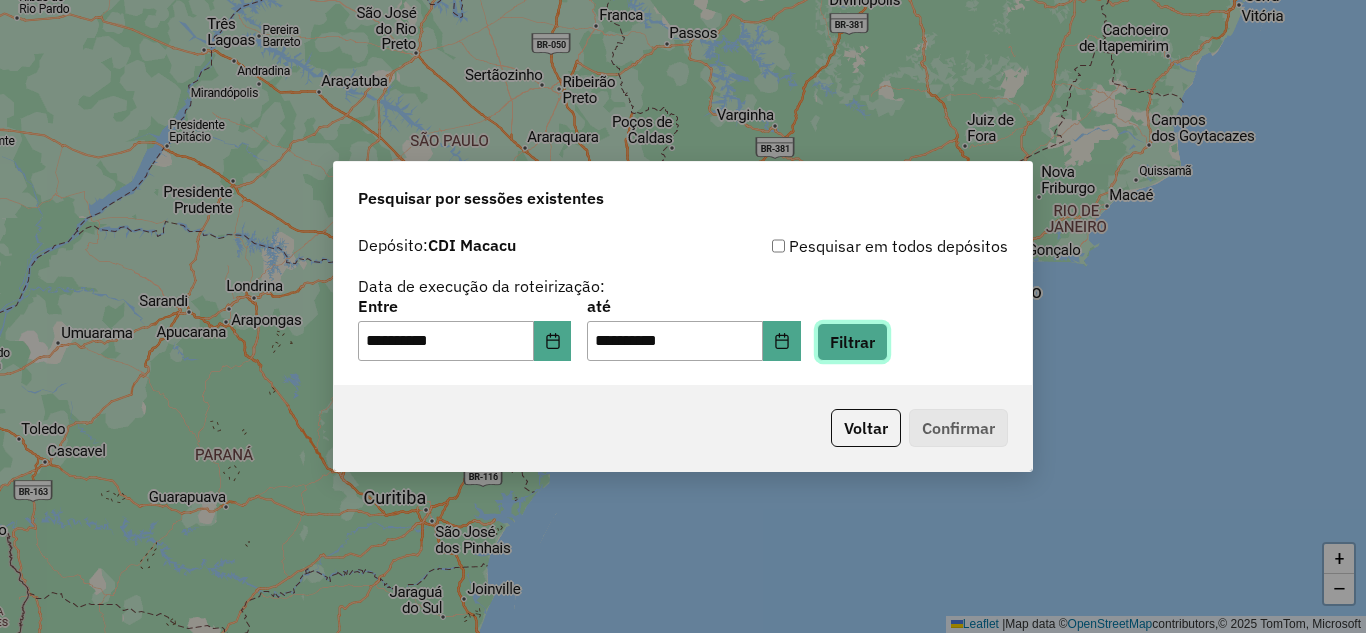 click on "Filtrar" 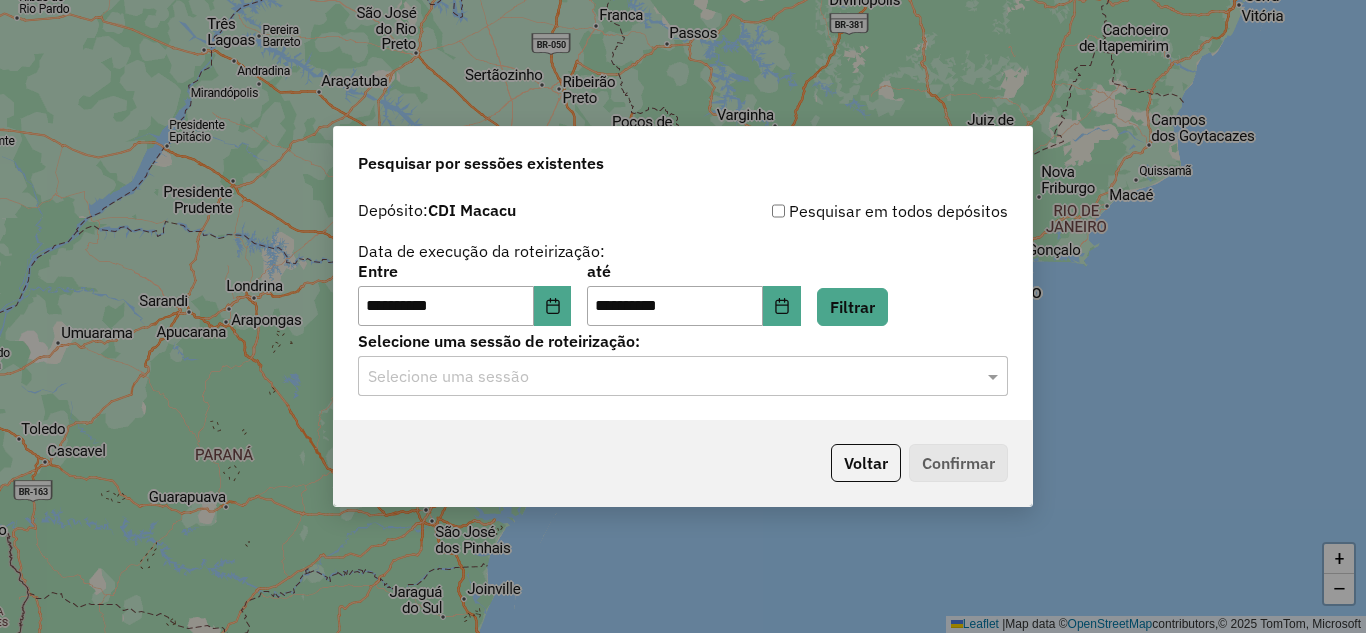 click 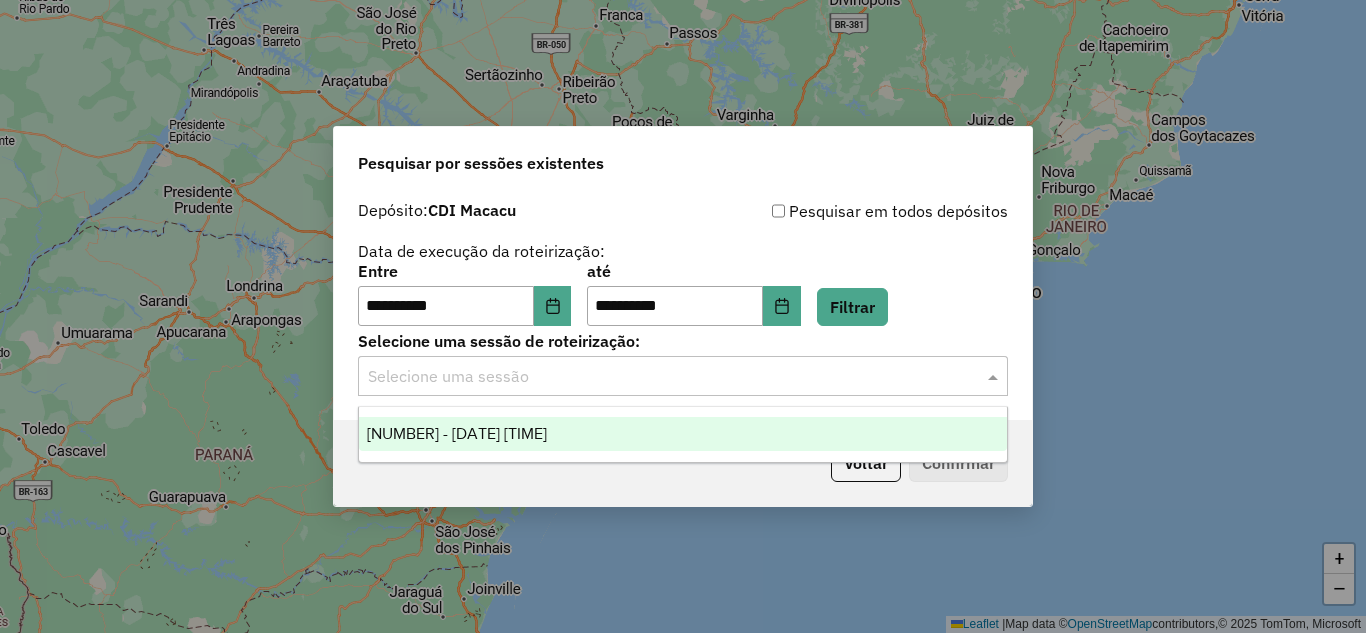 click on "1221781 - 01/08/2025 20:23" at bounding box center [683, 434] 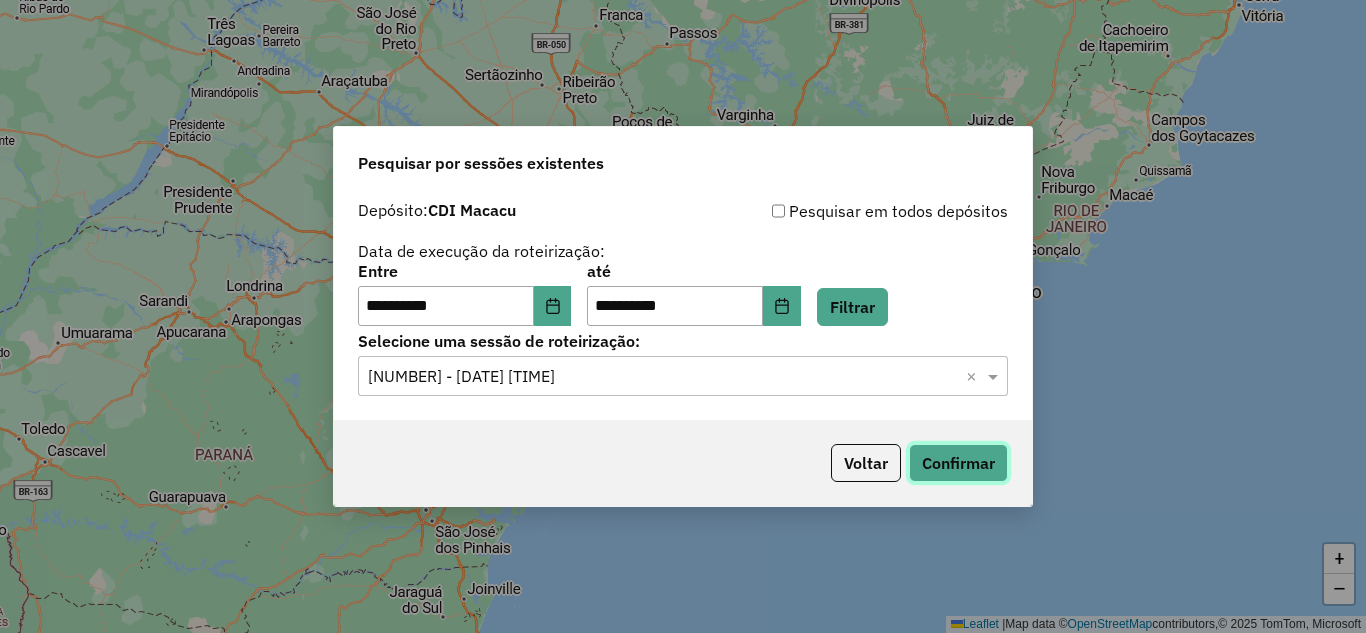 click on "Confirmar" 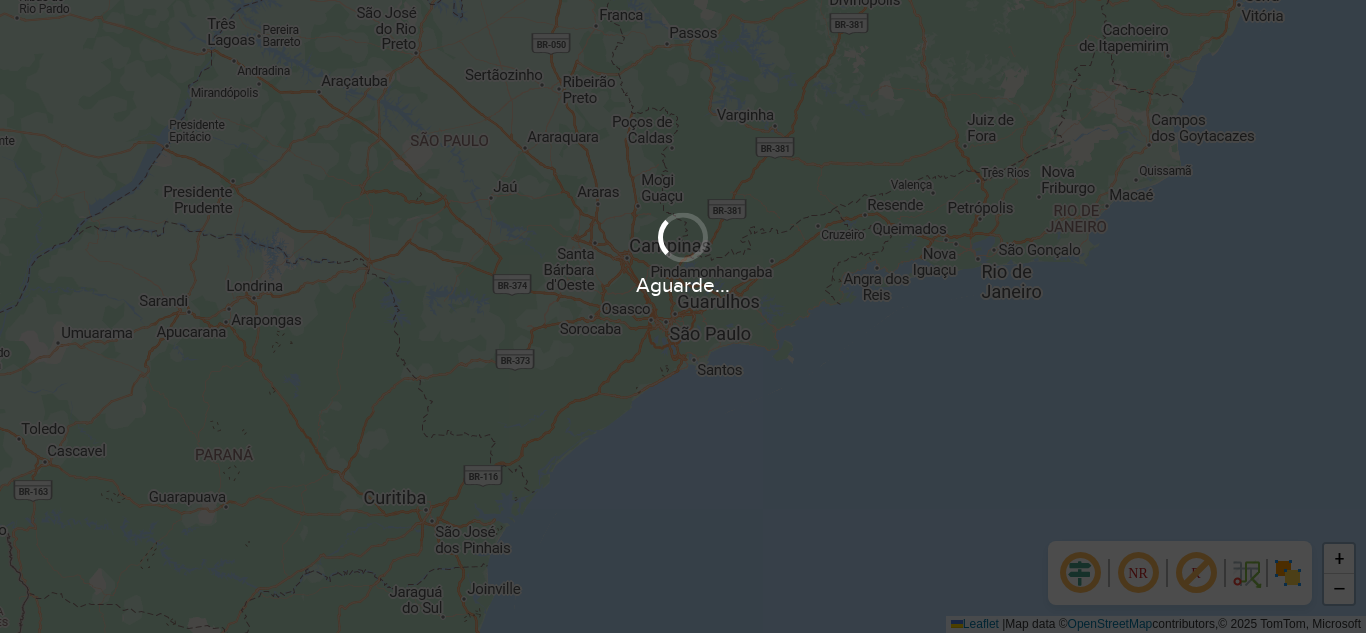 scroll, scrollTop: 0, scrollLeft: 0, axis: both 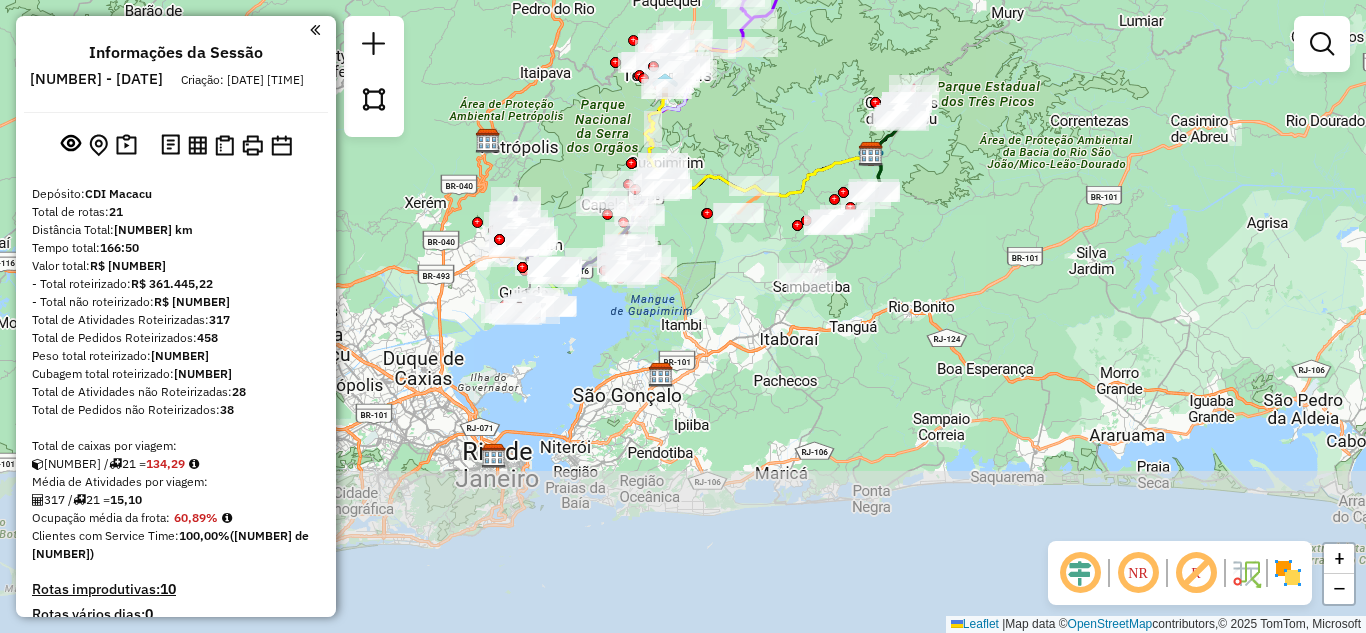 drag, startPoint x: 567, startPoint y: 496, endPoint x: 725, endPoint y: 346, distance: 217.86234 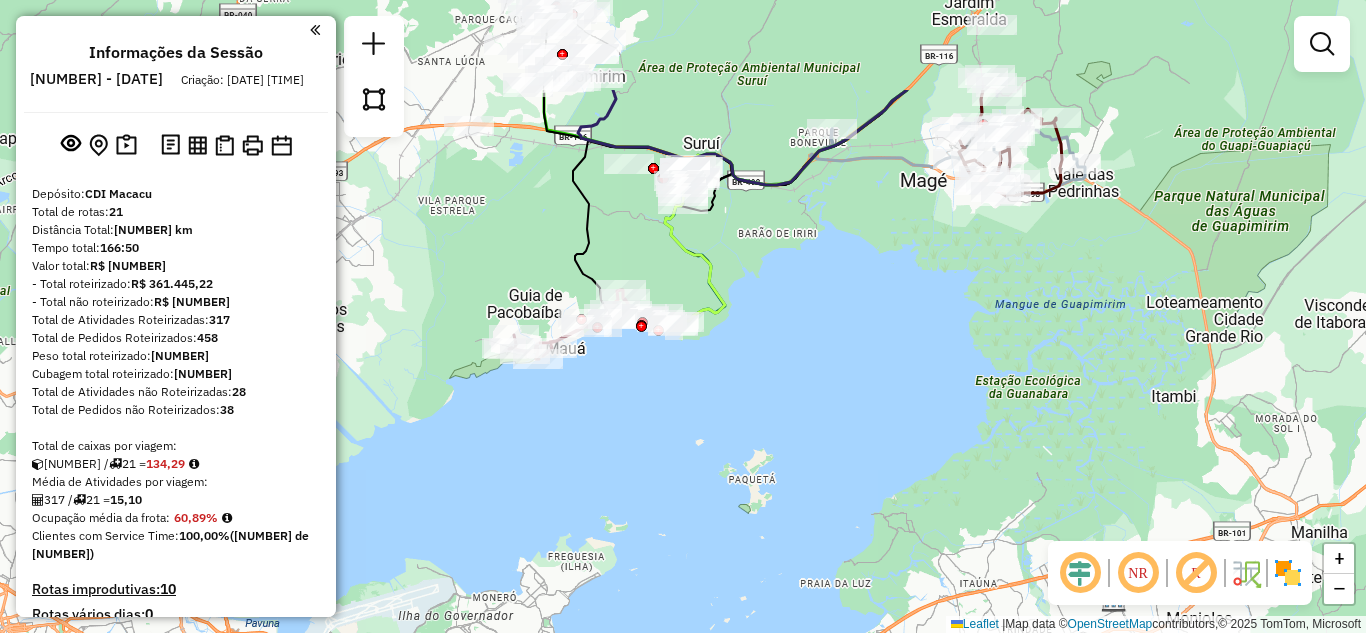 drag, startPoint x: 567, startPoint y: 297, endPoint x: 644, endPoint y: 450, distance: 171.28339 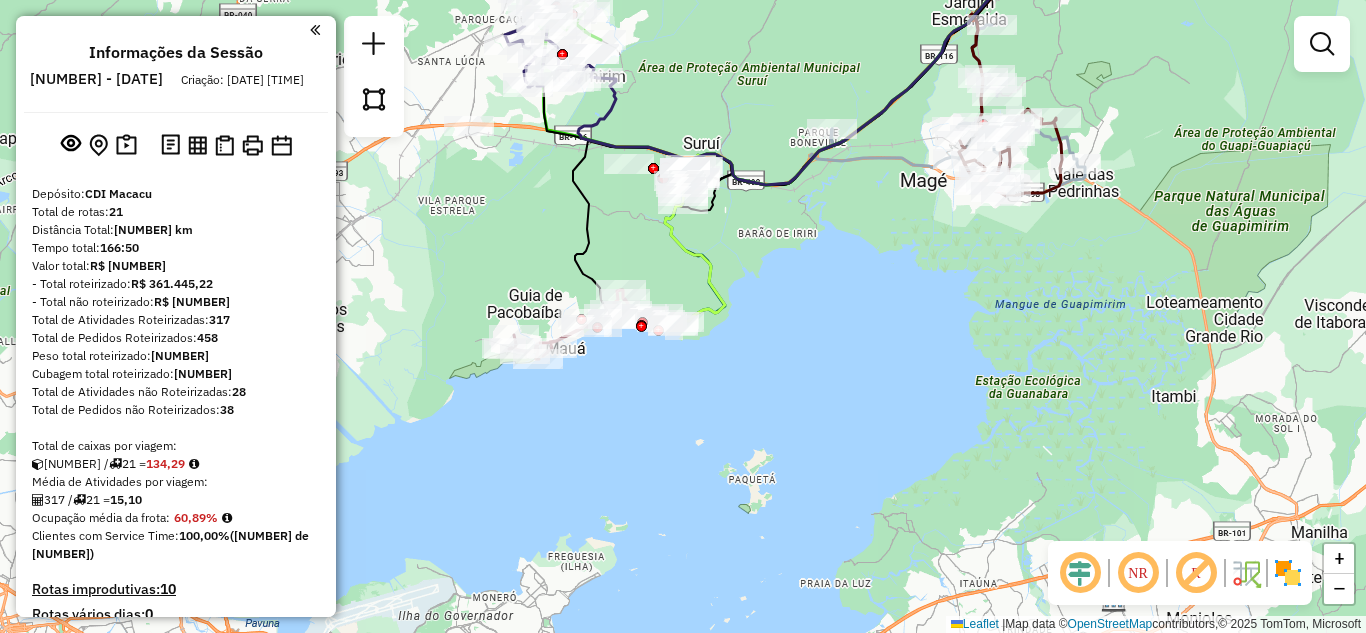 drag, startPoint x: 496, startPoint y: 175, endPoint x: 603, endPoint y: 418, distance: 265.5146 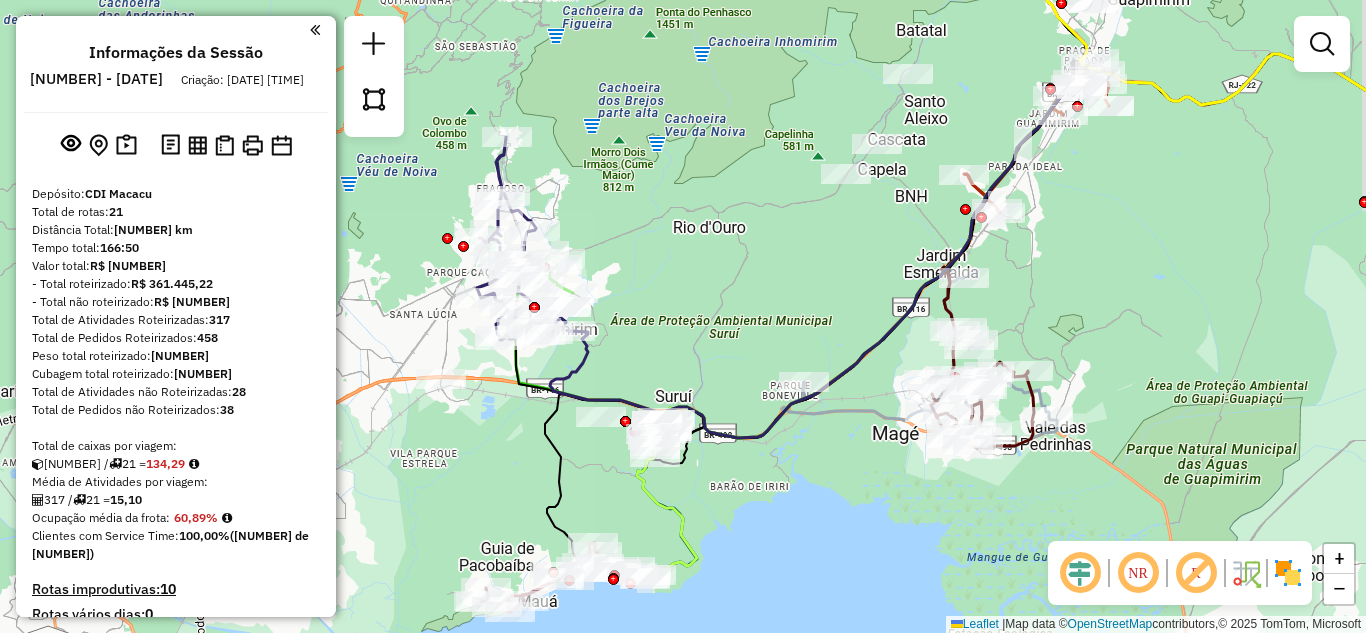 drag, startPoint x: 872, startPoint y: 320, endPoint x: 752, endPoint y: 325, distance: 120.10412 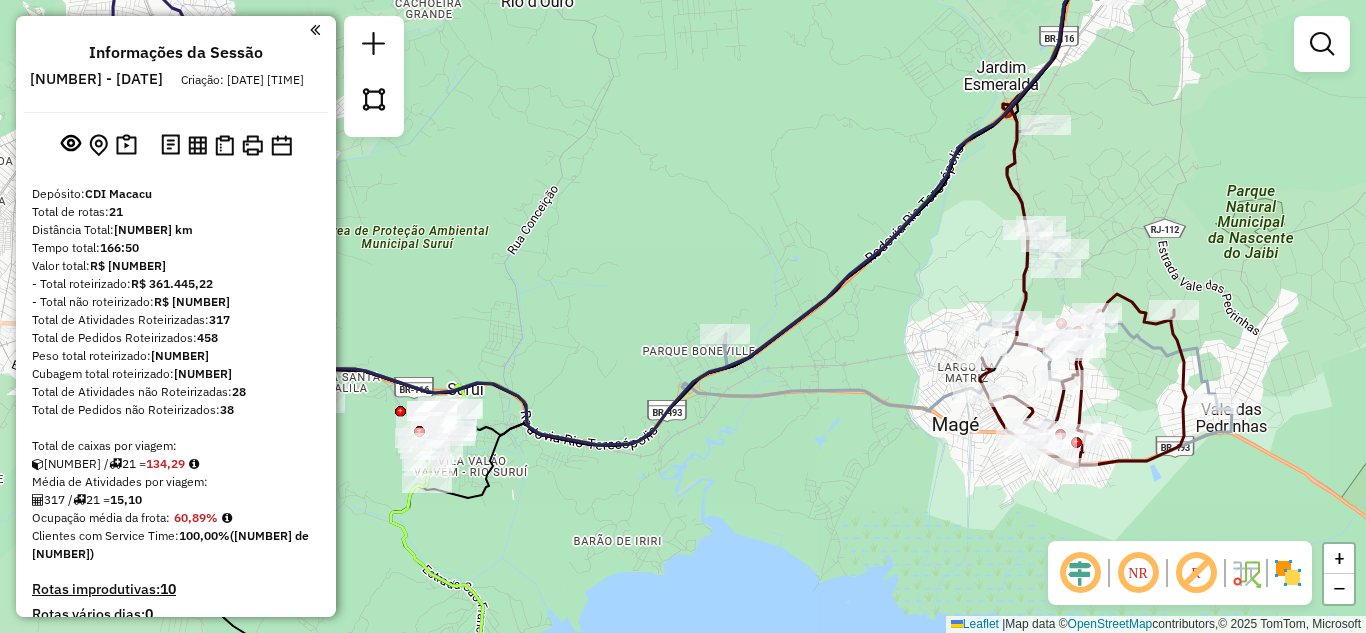 drag, startPoint x: 881, startPoint y: 481, endPoint x: 790, endPoint y: 484, distance: 91.04944 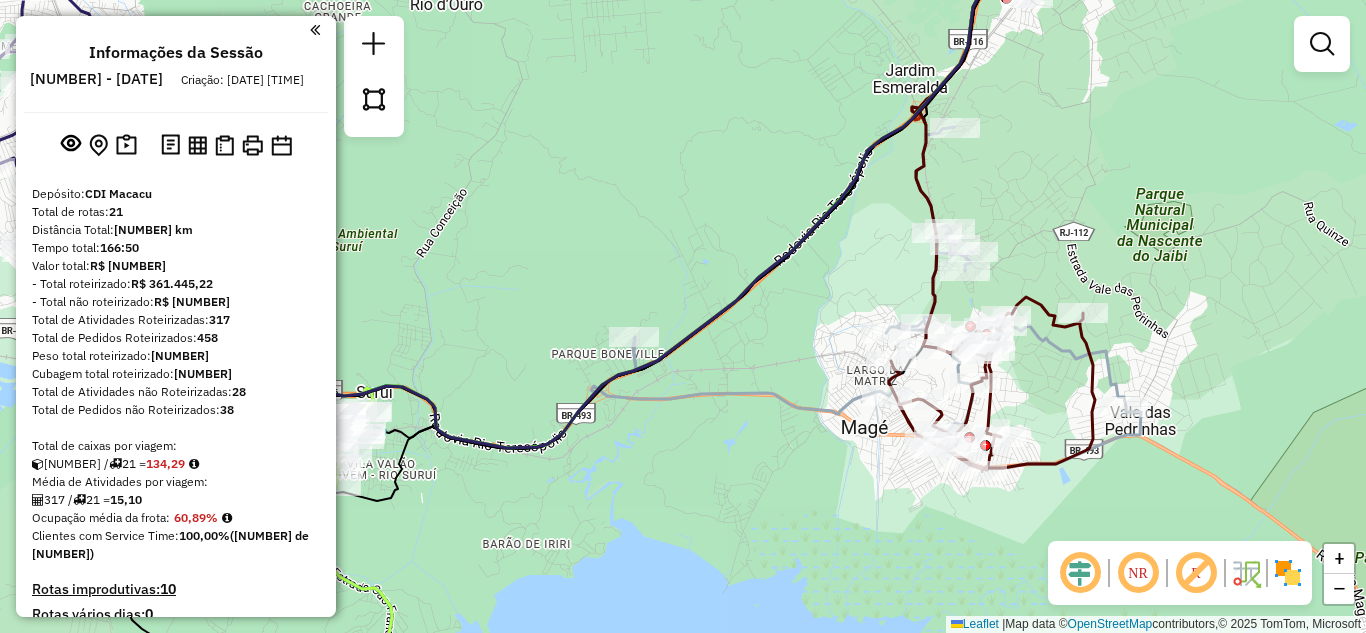 click on "Janela de atendimento Grade de atendimento Capacidade Transportadoras Veículos Cliente Pedidos  Rotas Selecione os dias de semana para filtrar as janelas de atendimento  Seg   Ter   Qua   Qui   Sex   Sáb   Dom  Informe o período da janela de atendimento: De: Até:  Filtrar exatamente a janela do cliente  Considerar janela de atendimento padrão  Selecione os dias de semana para filtrar as grades de atendimento  Seg   Ter   Qua   Qui   Sex   Sáb   Dom   Considerar clientes sem dia de atendimento cadastrado  Clientes fora do dia de atendimento selecionado Filtrar as atividades entre os valores definidos abaixo:  Peso mínimo:   Peso máximo:   Cubagem mínima:   Cubagem máxima:   De:   Até:  Filtrar as atividades entre o tempo de atendimento definido abaixo:  De:   Até:   Considerar capacidade total dos clientes não roteirizados Transportadora: Selecione um ou mais itens Tipo de veículo: Selecione um ou mais itens Veículo: Selecione um ou mais itens Motorista: Selecione um ou mais itens Nome: Rótulo:" 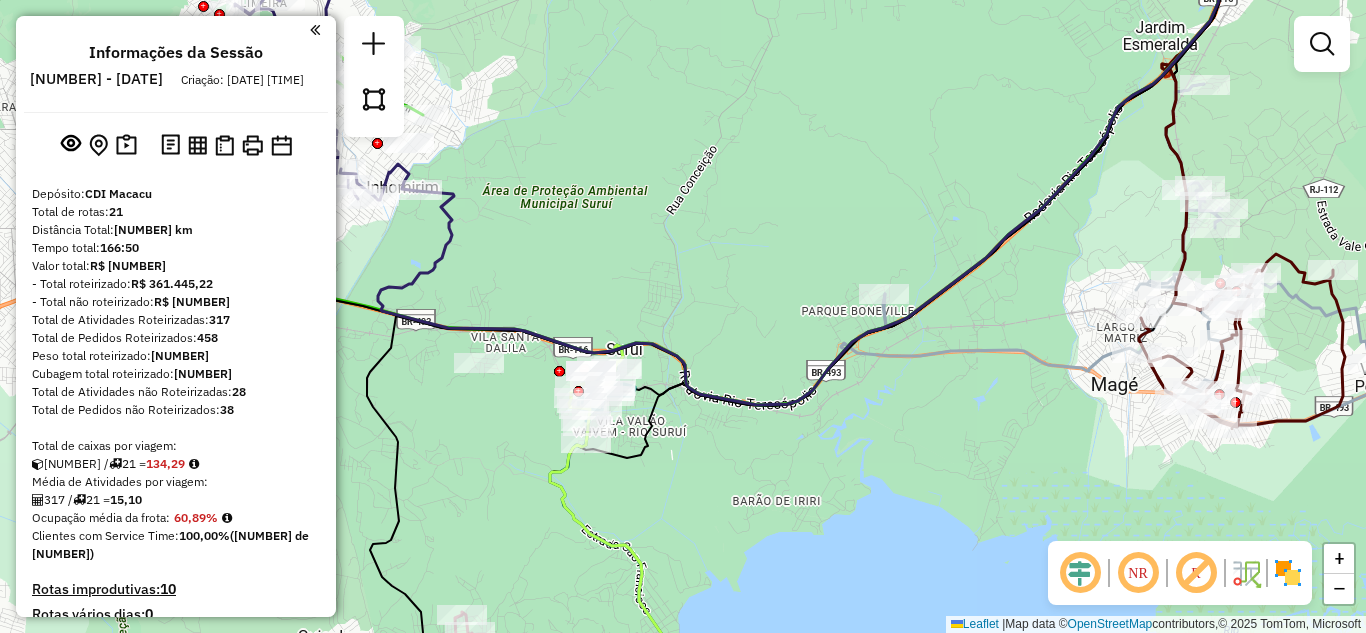 drag, startPoint x: 598, startPoint y: 544, endPoint x: 769, endPoint y: 505, distance: 175.39099 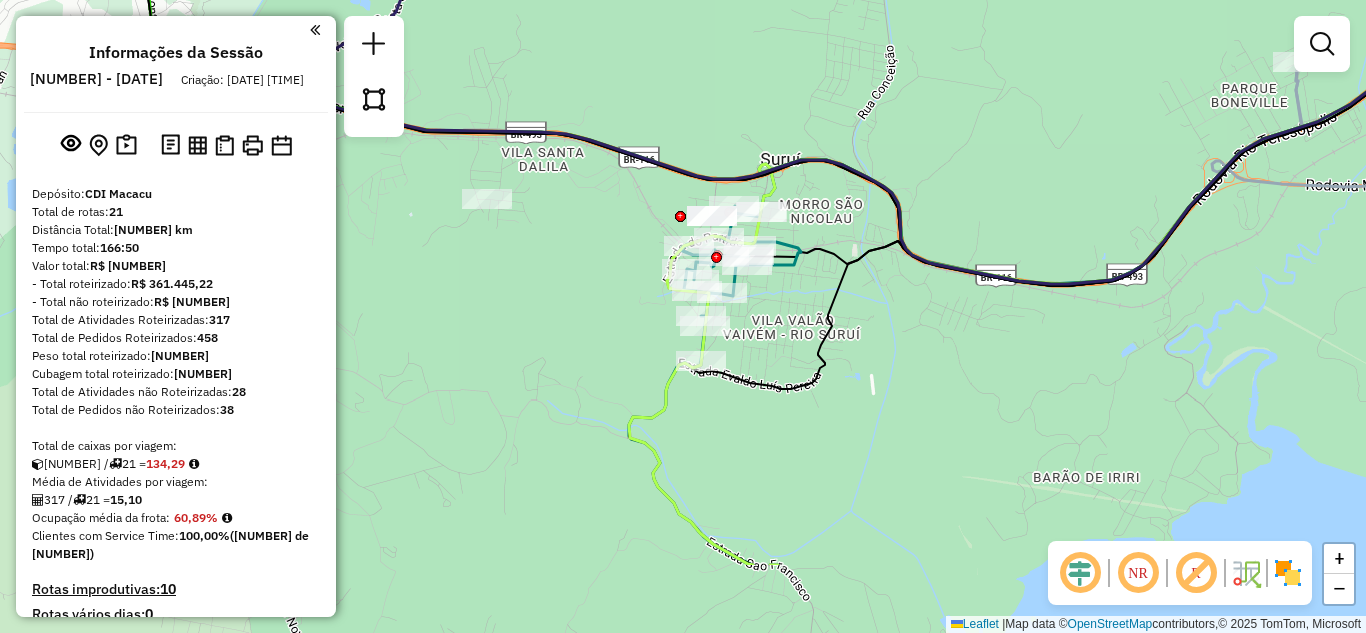 drag, startPoint x: 846, startPoint y: 521, endPoint x: 906, endPoint y: 383, distance: 150.47923 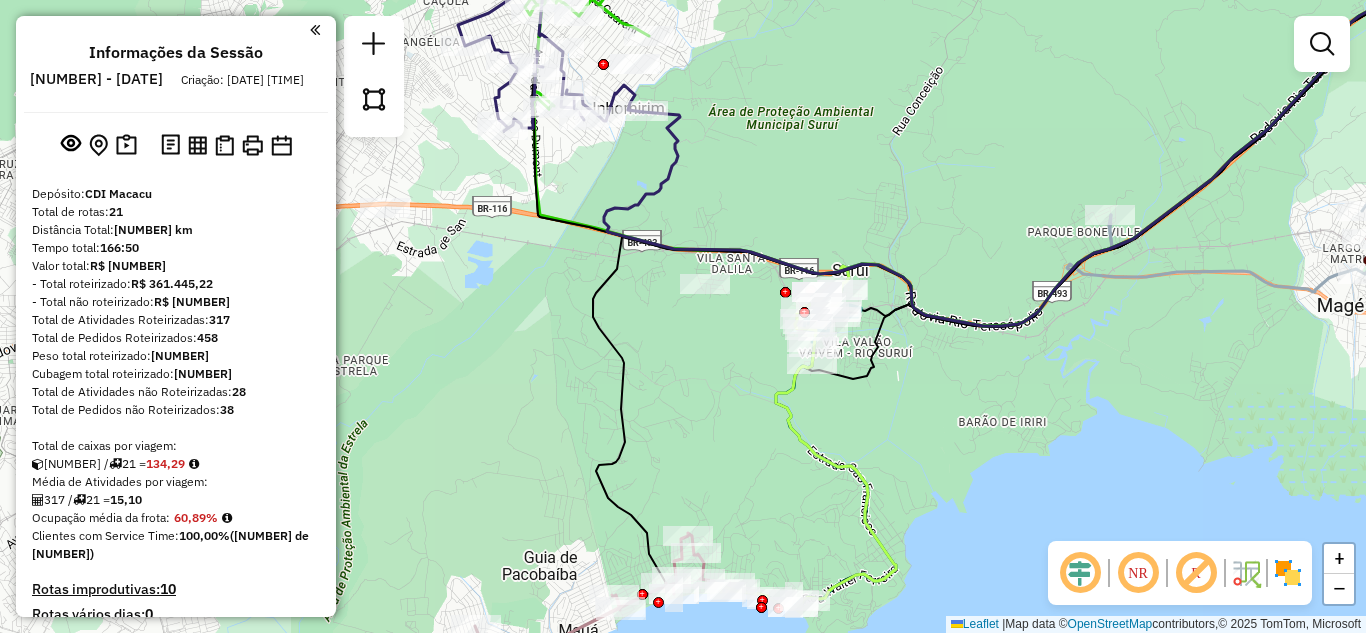 drag, startPoint x: 852, startPoint y: 477, endPoint x: 850, endPoint y: 310, distance: 167.01198 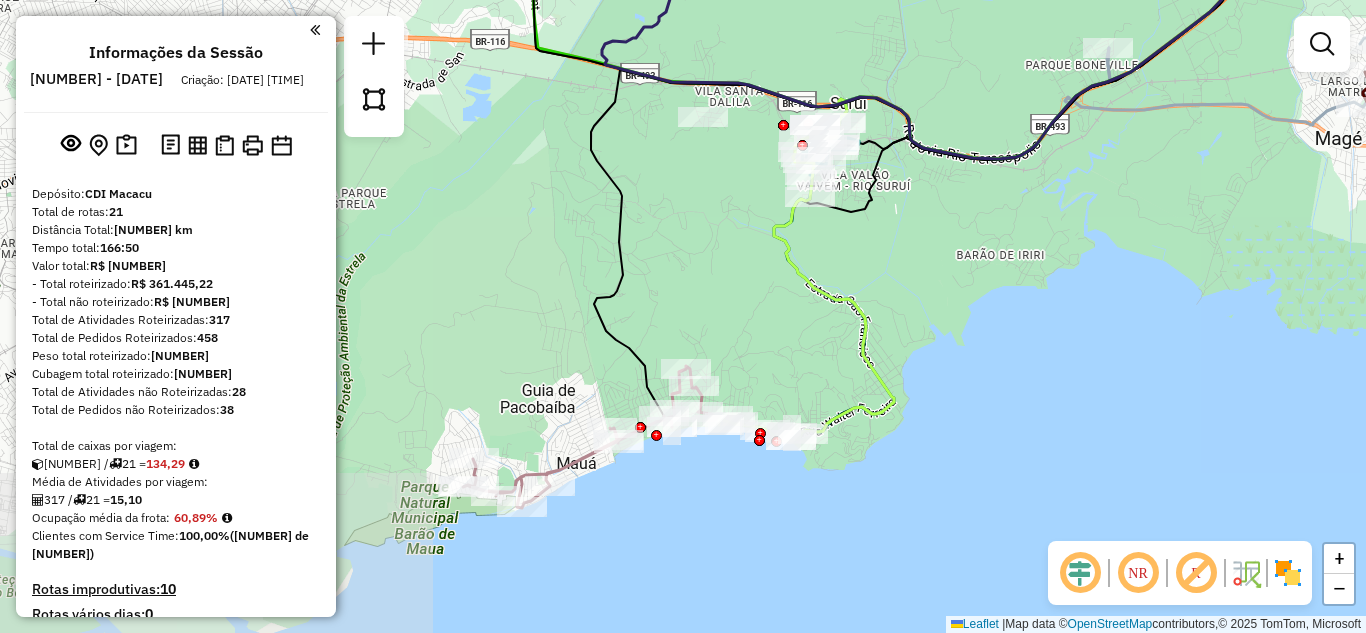 drag, startPoint x: 608, startPoint y: 525, endPoint x: 523, endPoint y: 560, distance: 91.92388 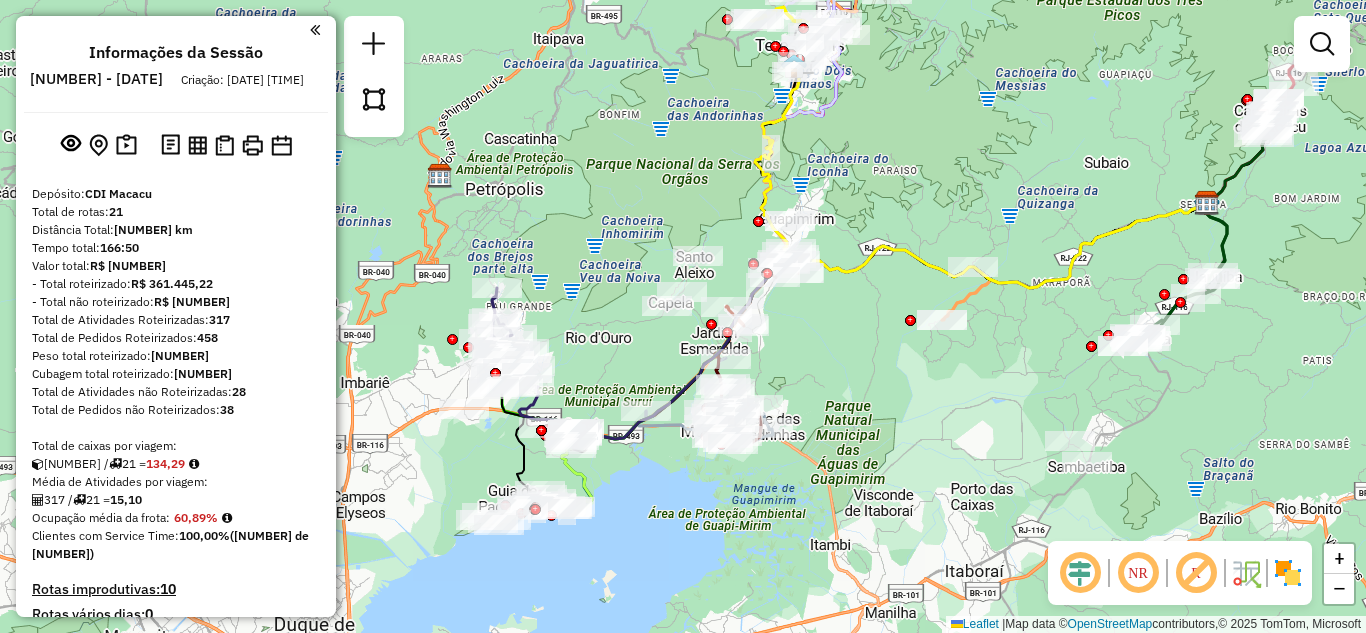 drag, startPoint x: 788, startPoint y: 505, endPoint x: 775, endPoint y: 265, distance: 240.35182 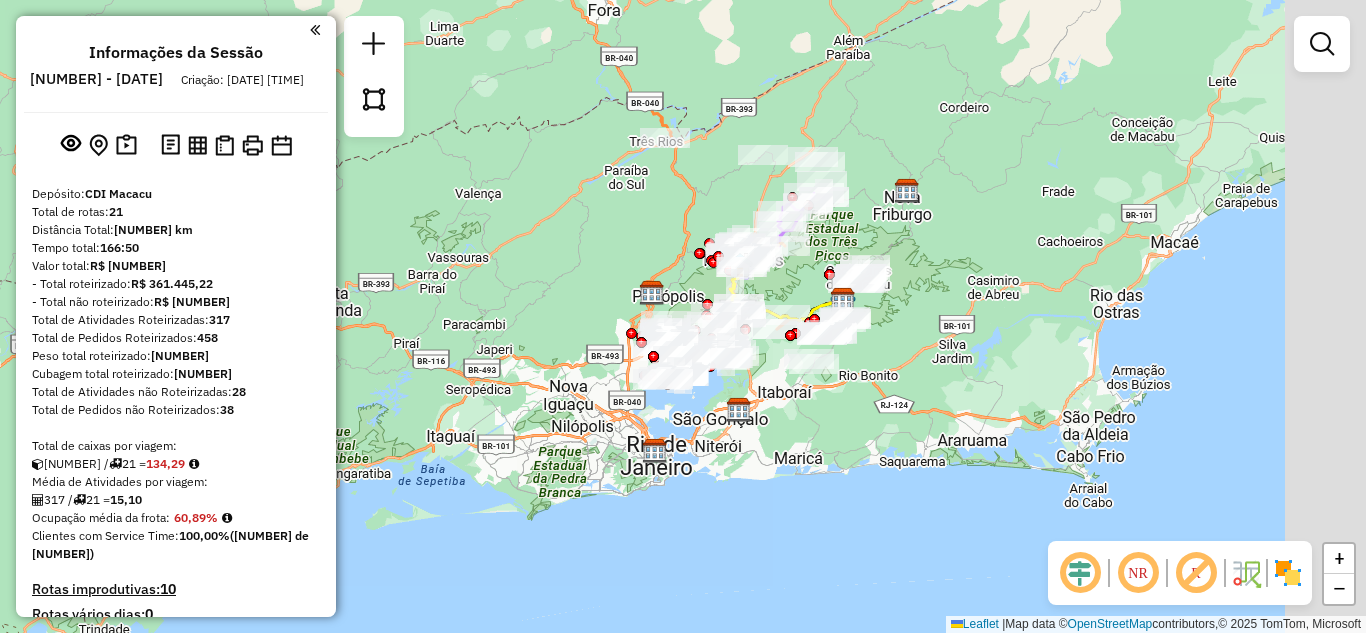drag, startPoint x: 860, startPoint y: 429, endPoint x: 763, endPoint y: 449, distance: 99.0404 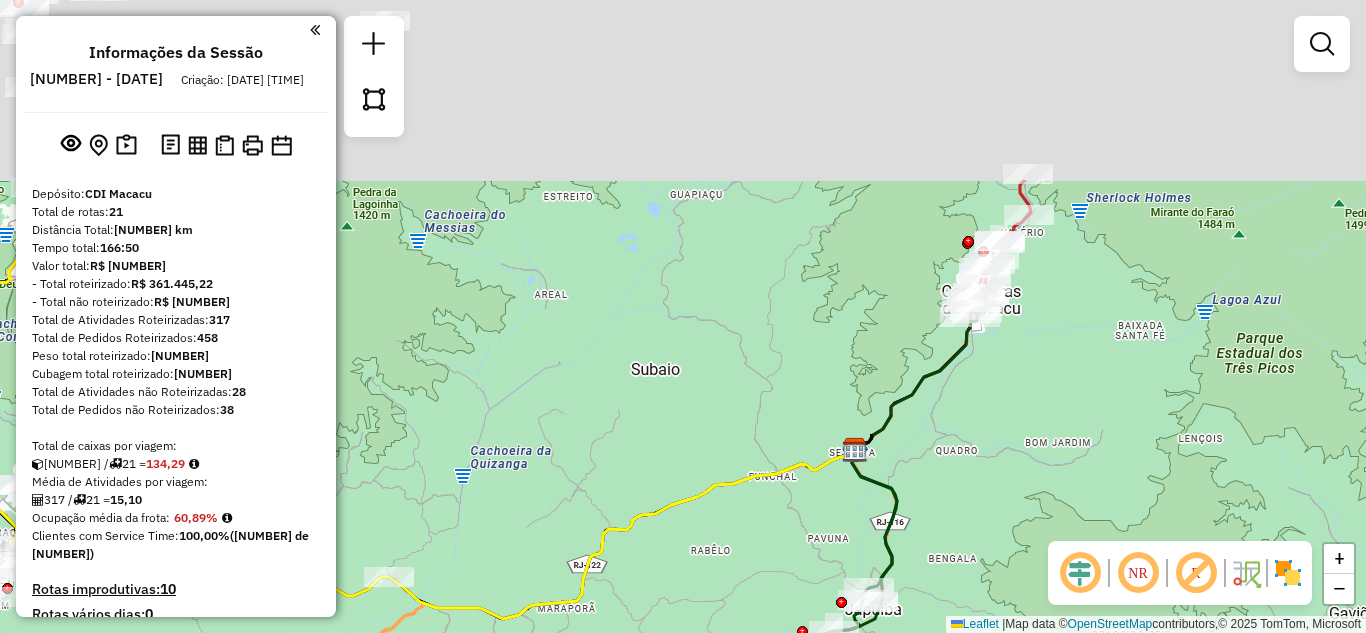 drag, startPoint x: 846, startPoint y: 465, endPoint x: 825, endPoint y: 558, distance: 95.34149 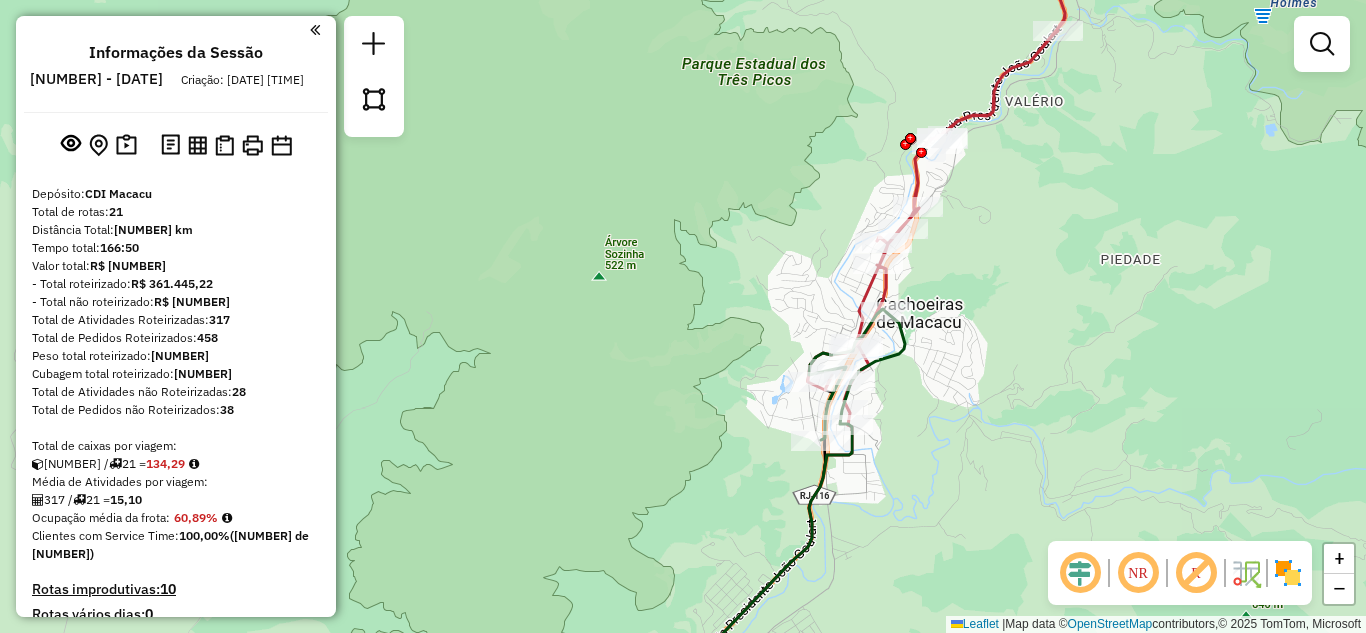 drag, startPoint x: 963, startPoint y: 404, endPoint x: 956, endPoint y: 429, distance: 25.96151 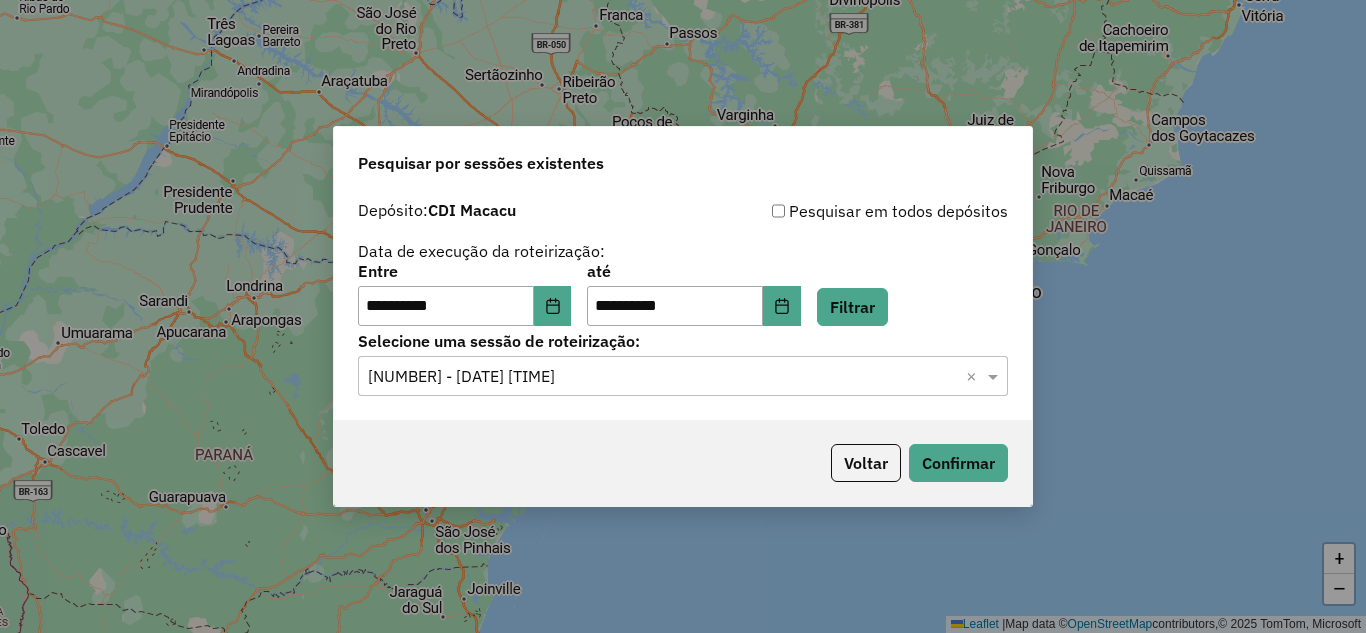 scroll, scrollTop: 0, scrollLeft: 0, axis: both 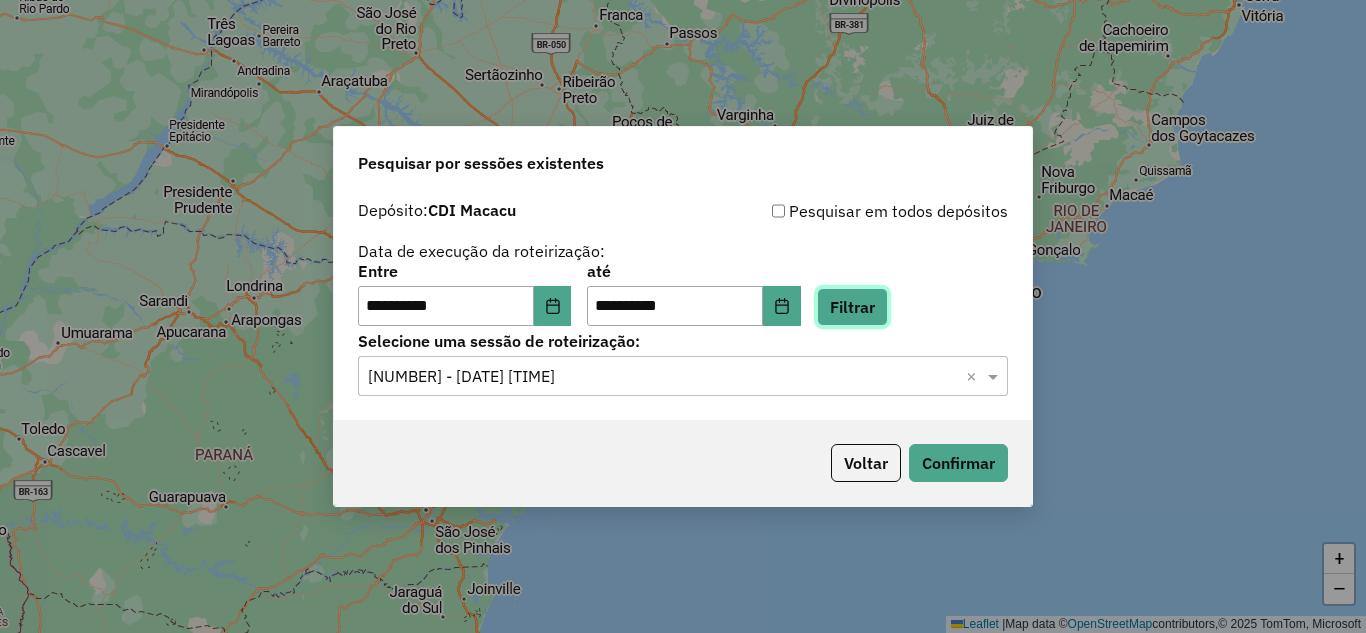 click on "Filtrar" 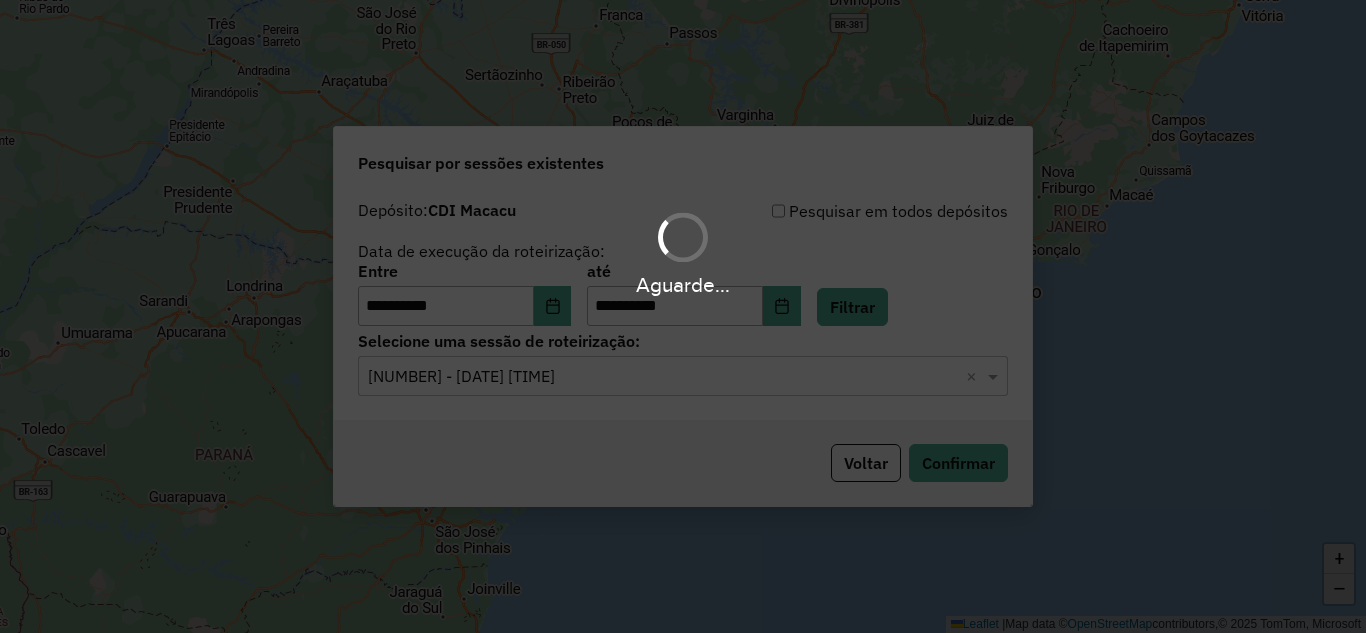 click on "Aguarde..." at bounding box center [683, 316] 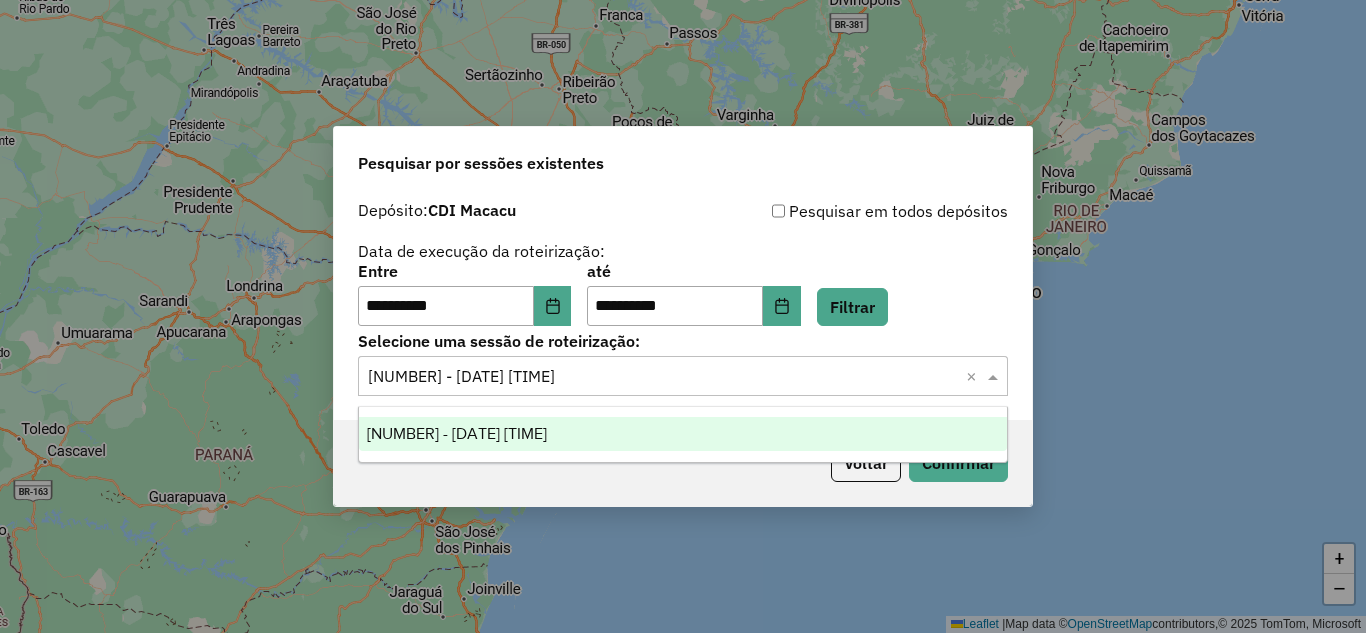 click 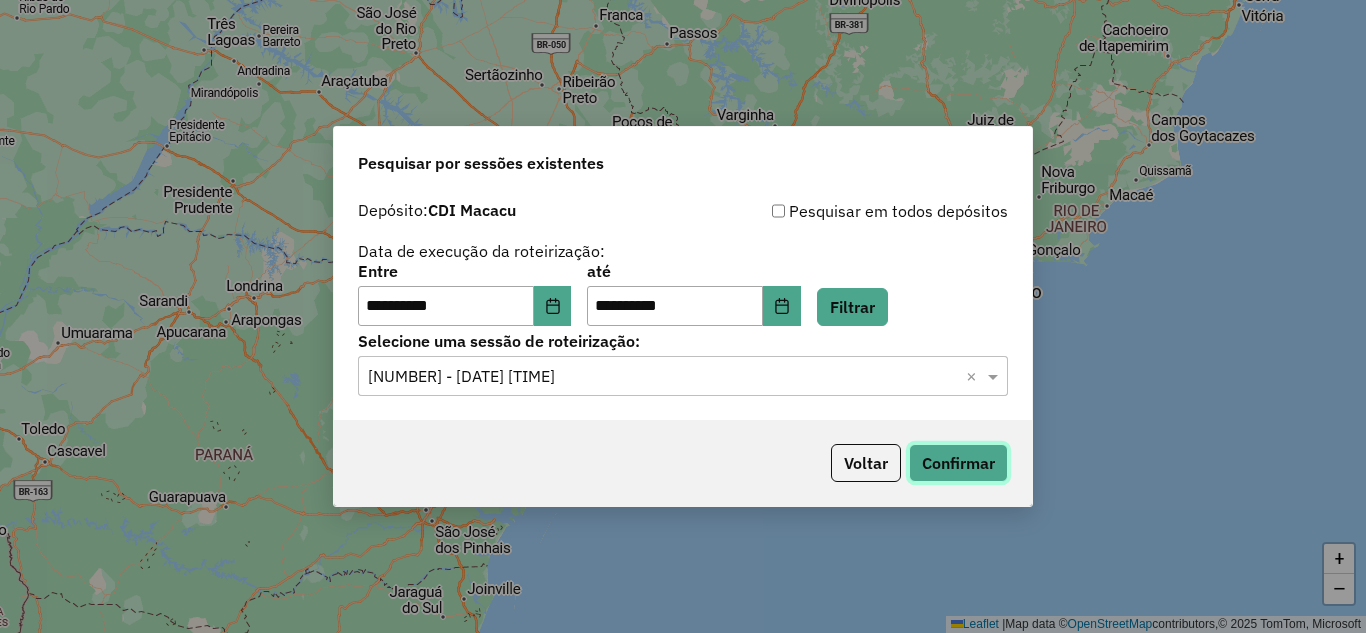 click on "Confirmar" 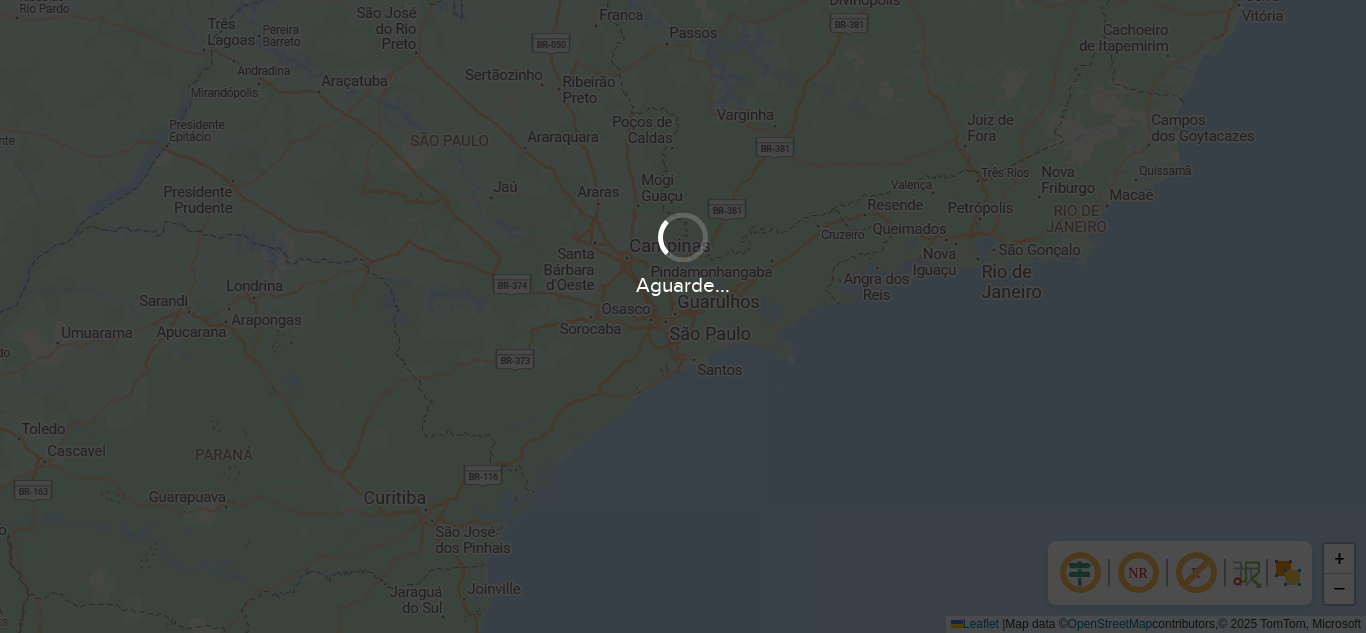 scroll, scrollTop: 0, scrollLeft: 0, axis: both 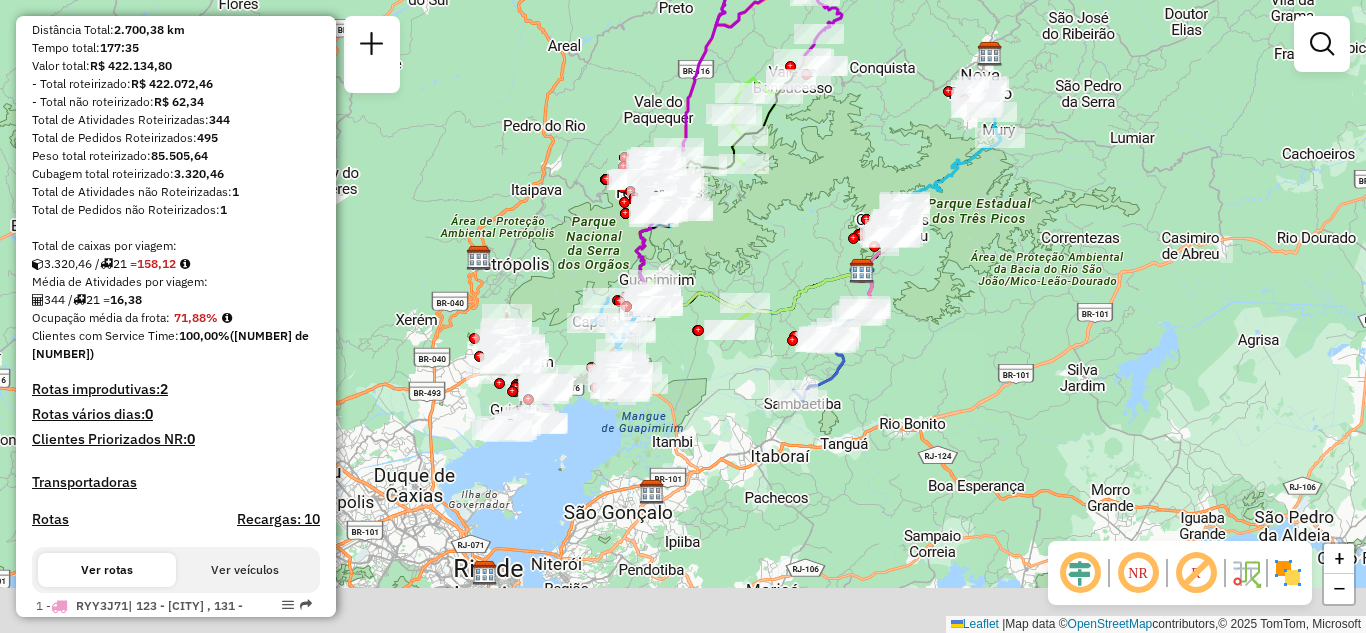 drag, startPoint x: 908, startPoint y: 459, endPoint x: 1162, endPoint y: 405, distance: 259.67673 